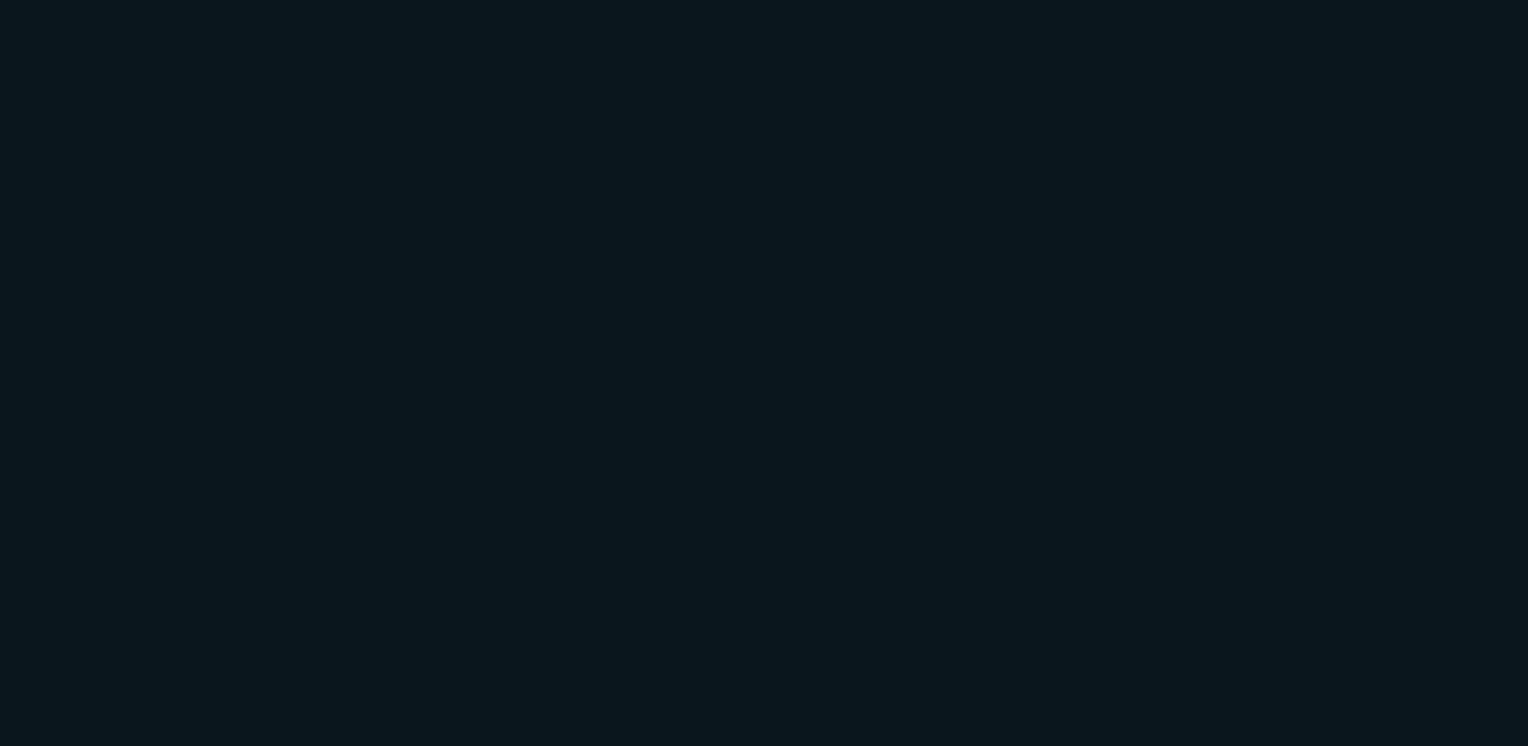 scroll, scrollTop: 0, scrollLeft: 0, axis: both 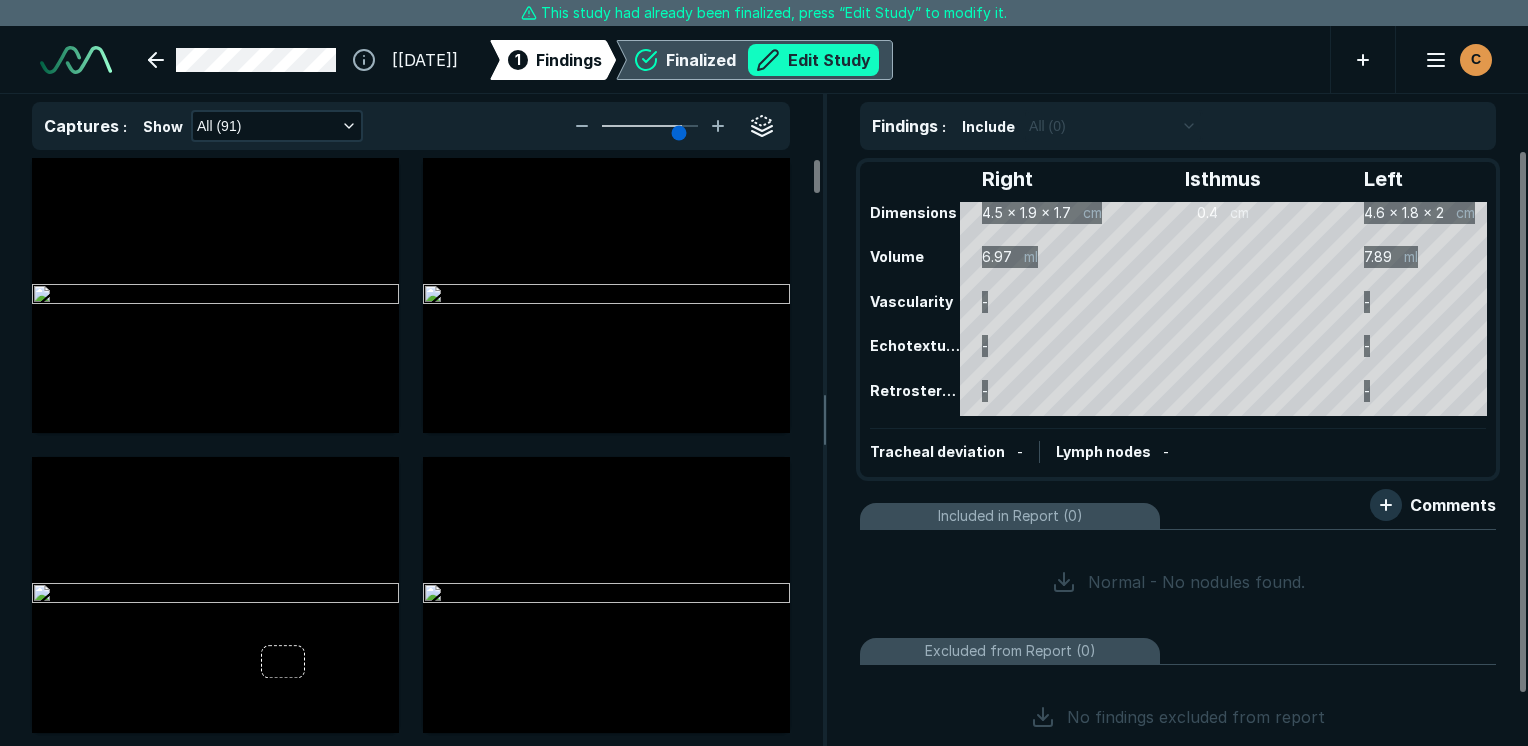 click on "Edit Study" at bounding box center [813, 60] 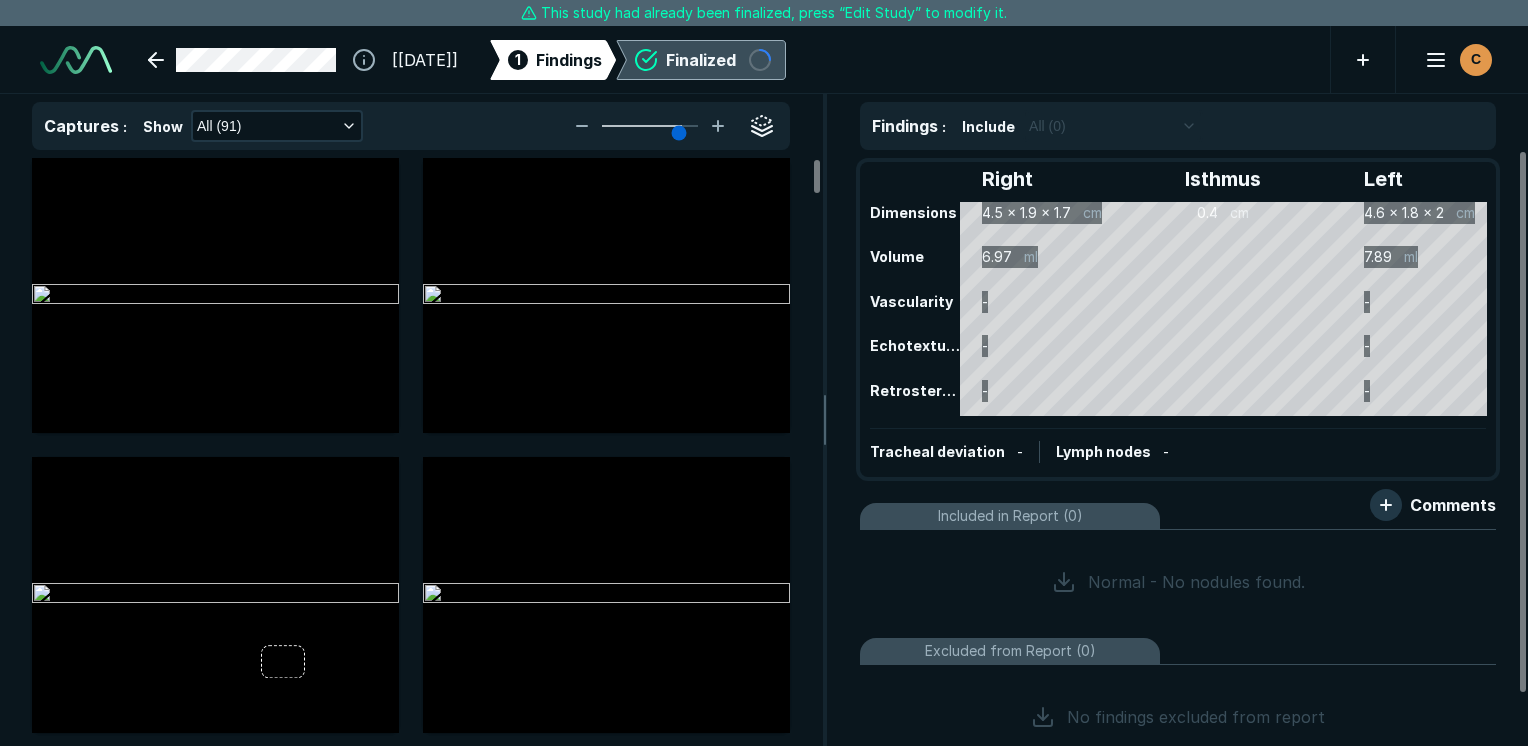 scroll, scrollTop: 5115, scrollLeft: 5949, axis: both 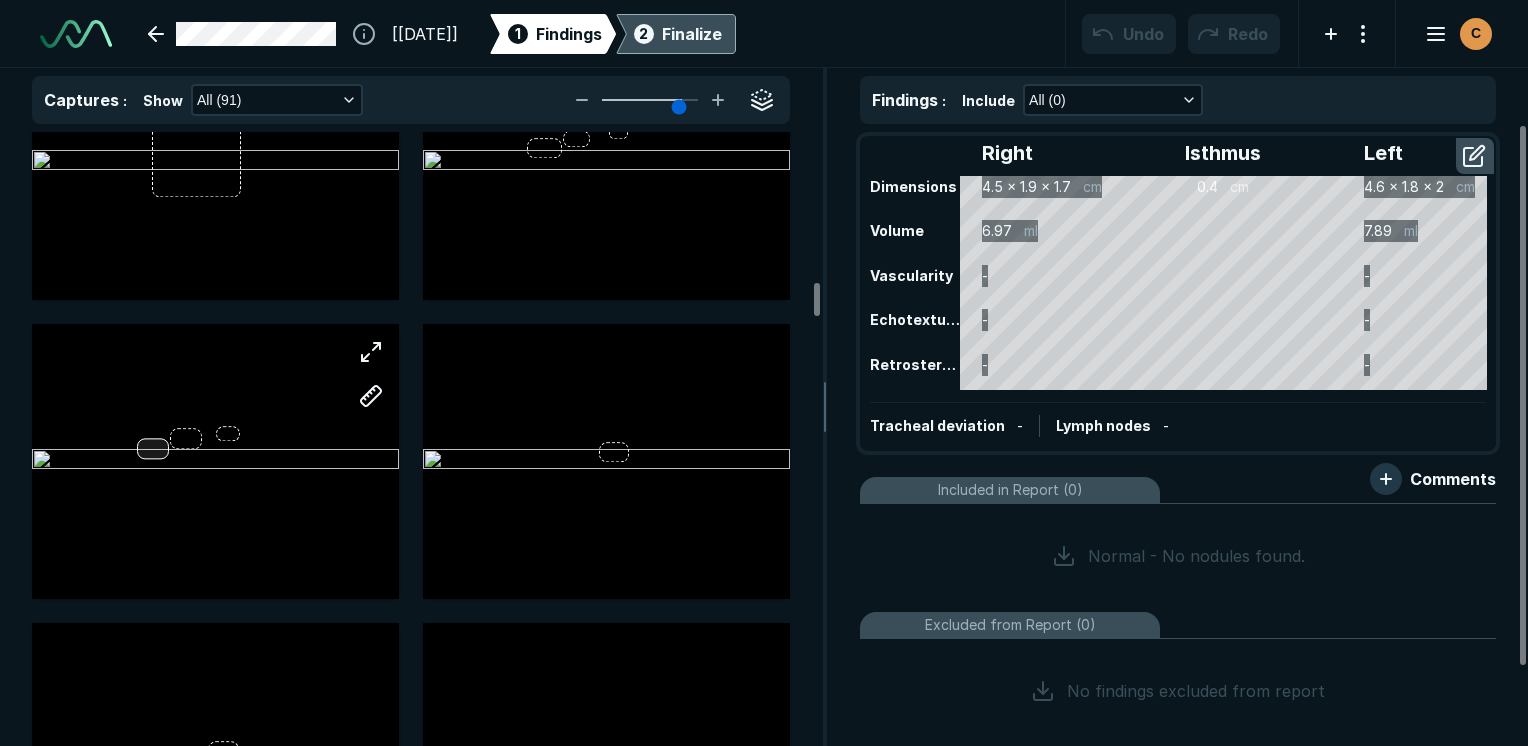 click at bounding box center [215, 461] 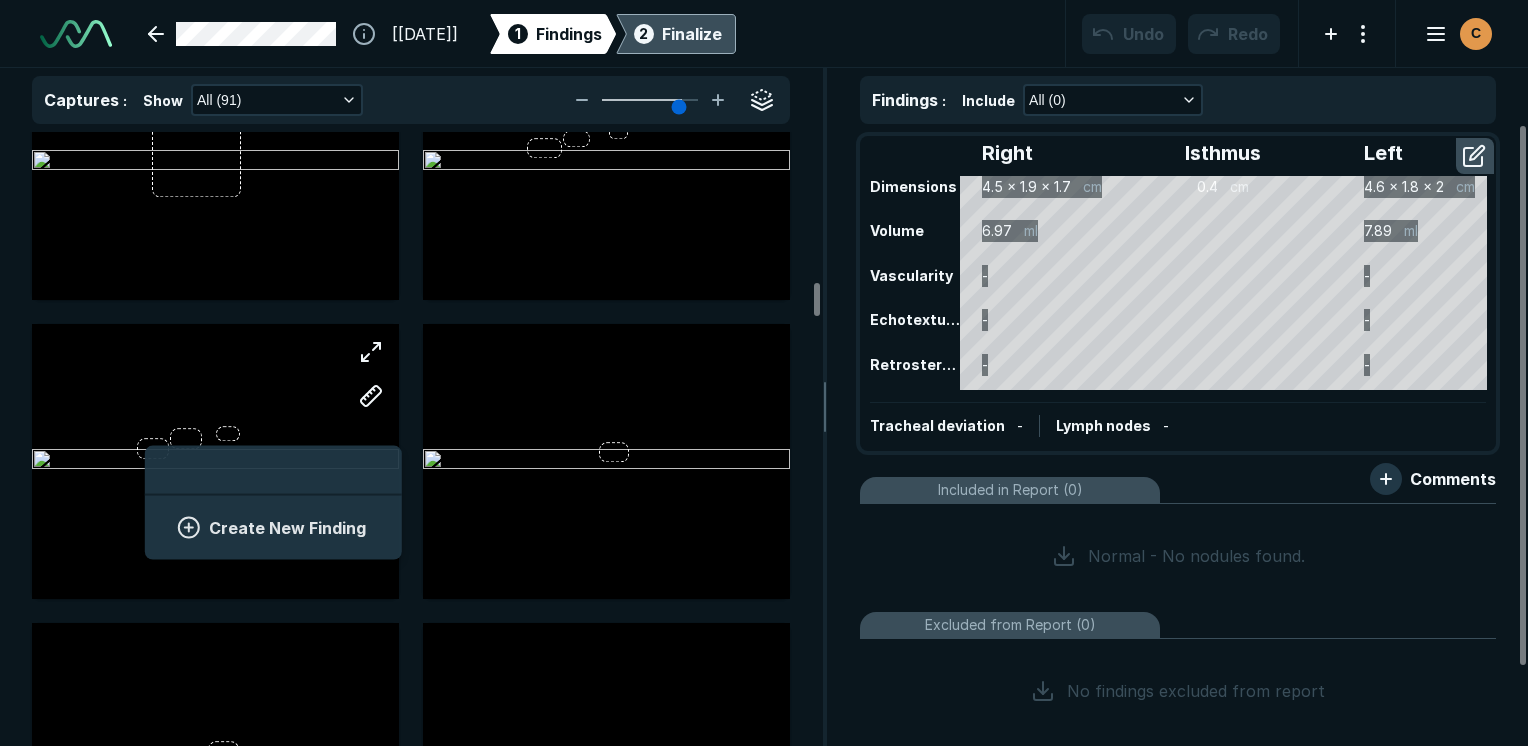 scroll, scrollTop: 2742, scrollLeft: 3708, axis: both 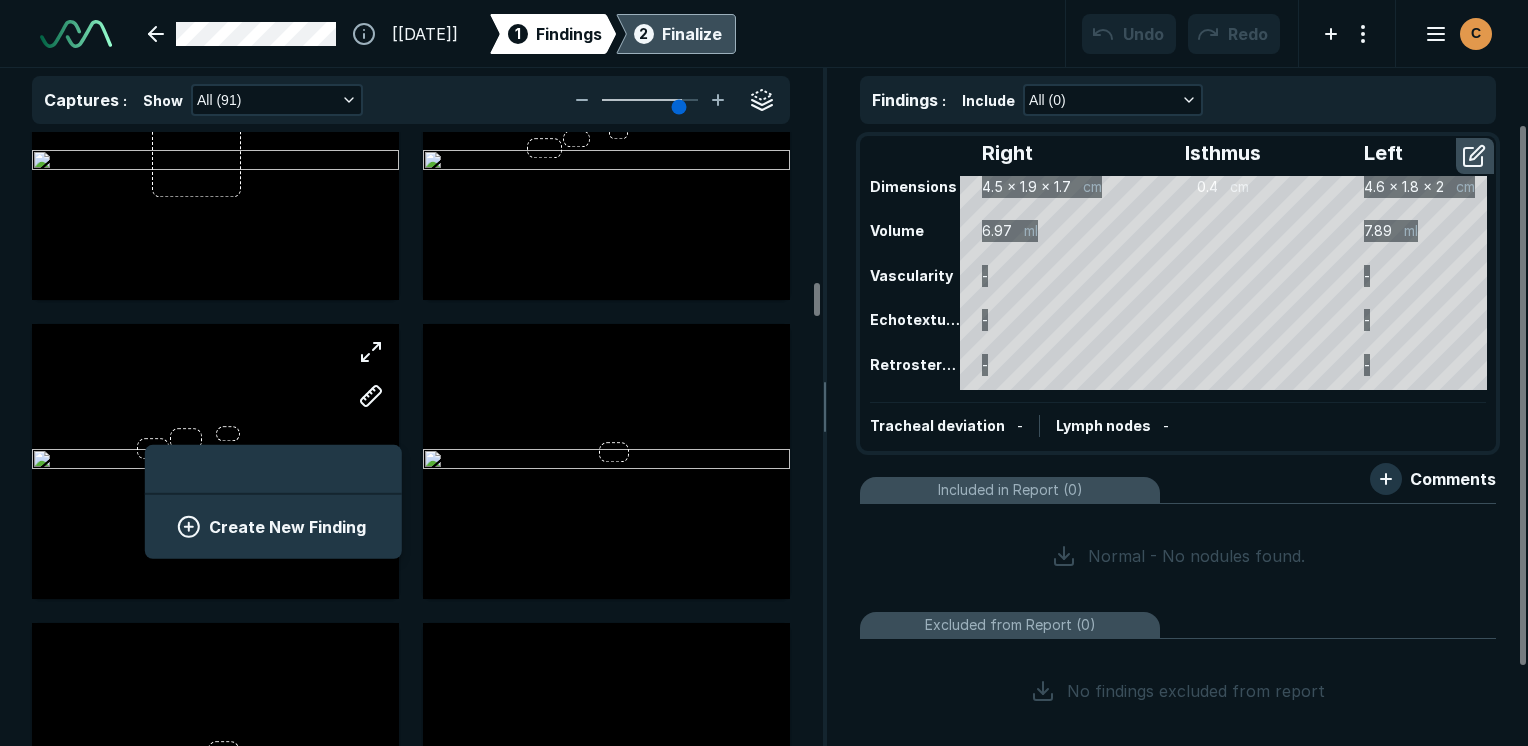 click on "Create New Finding" at bounding box center (273, 526) 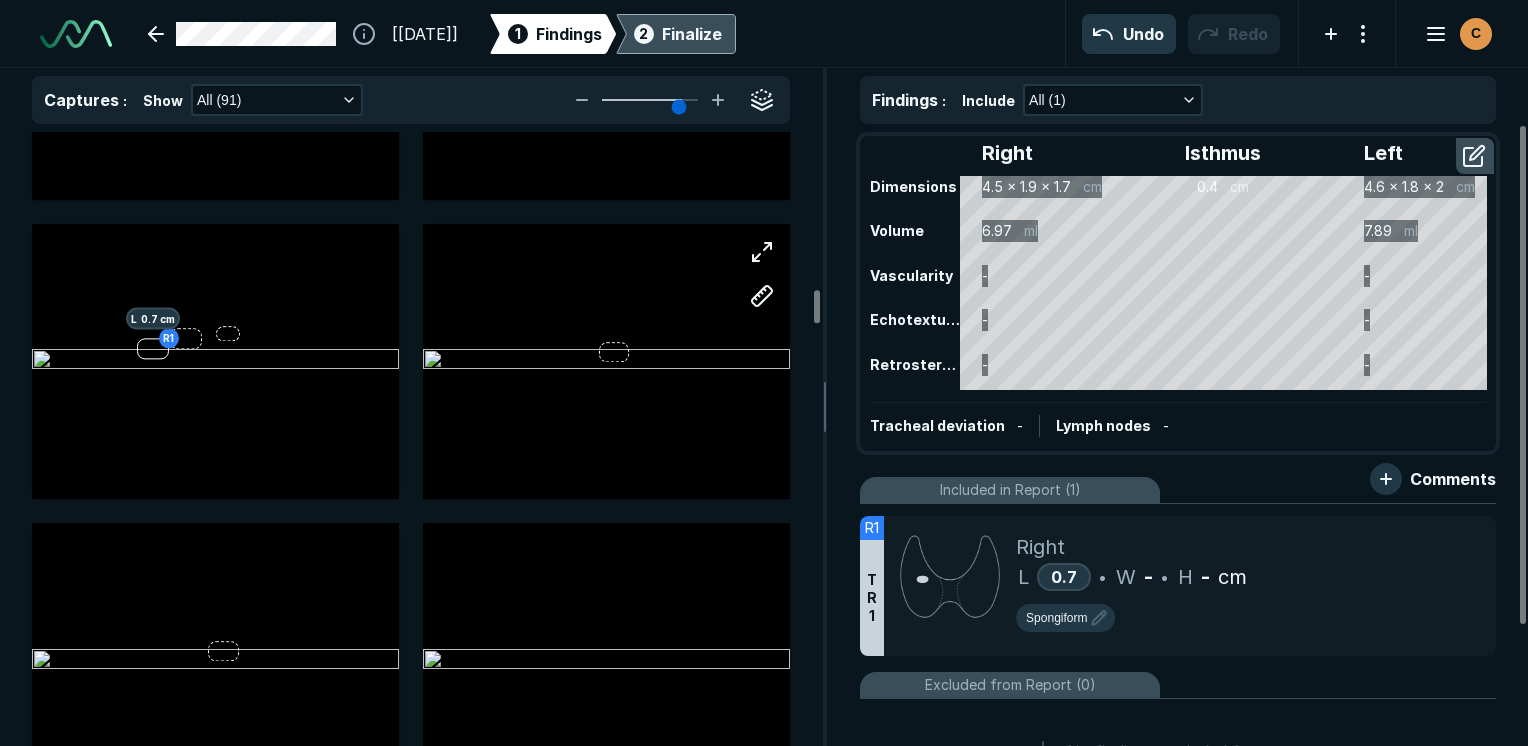 scroll, scrollTop: 3600, scrollLeft: 0, axis: vertical 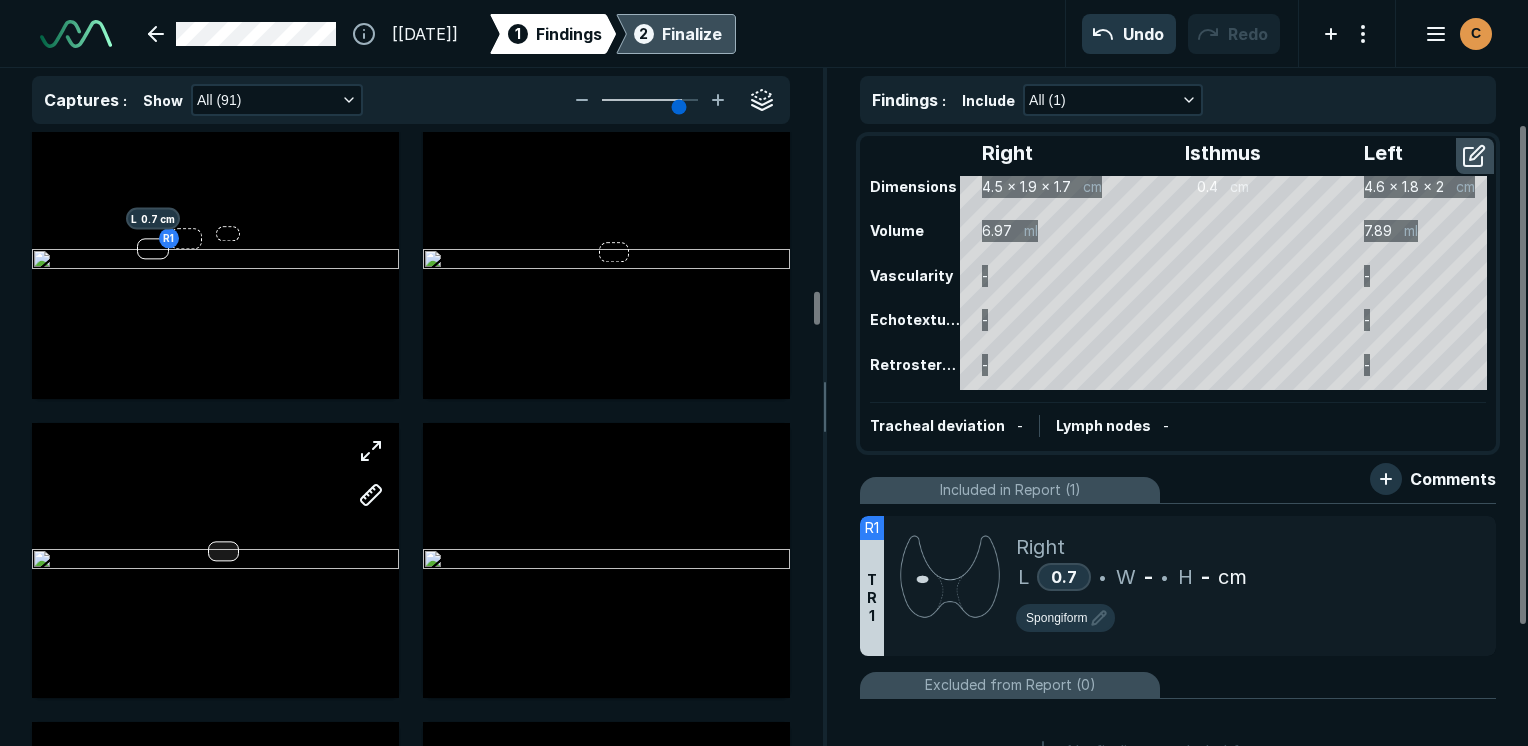 click at bounding box center [215, 560] 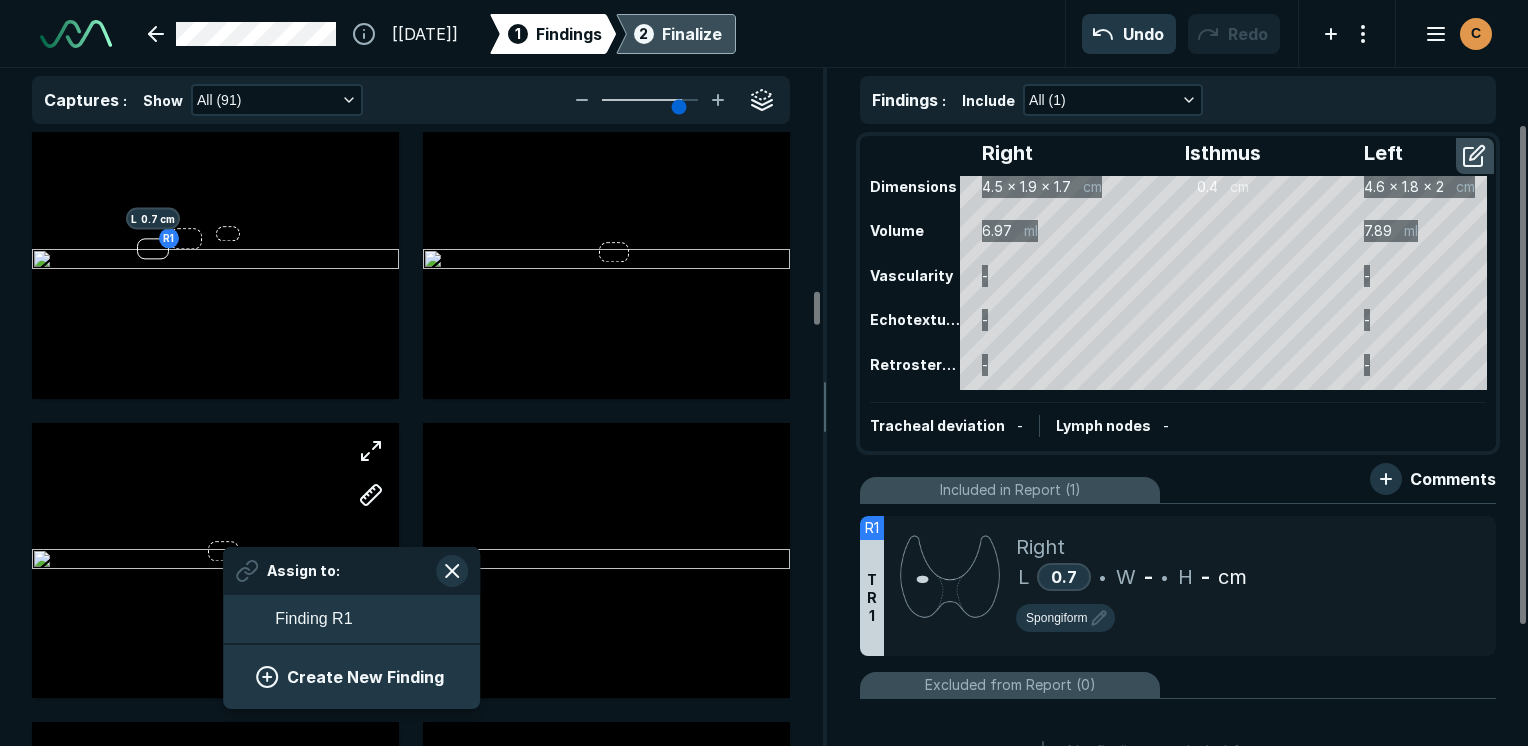 scroll, scrollTop: 2742, scrollLeft: 3708, axis: both 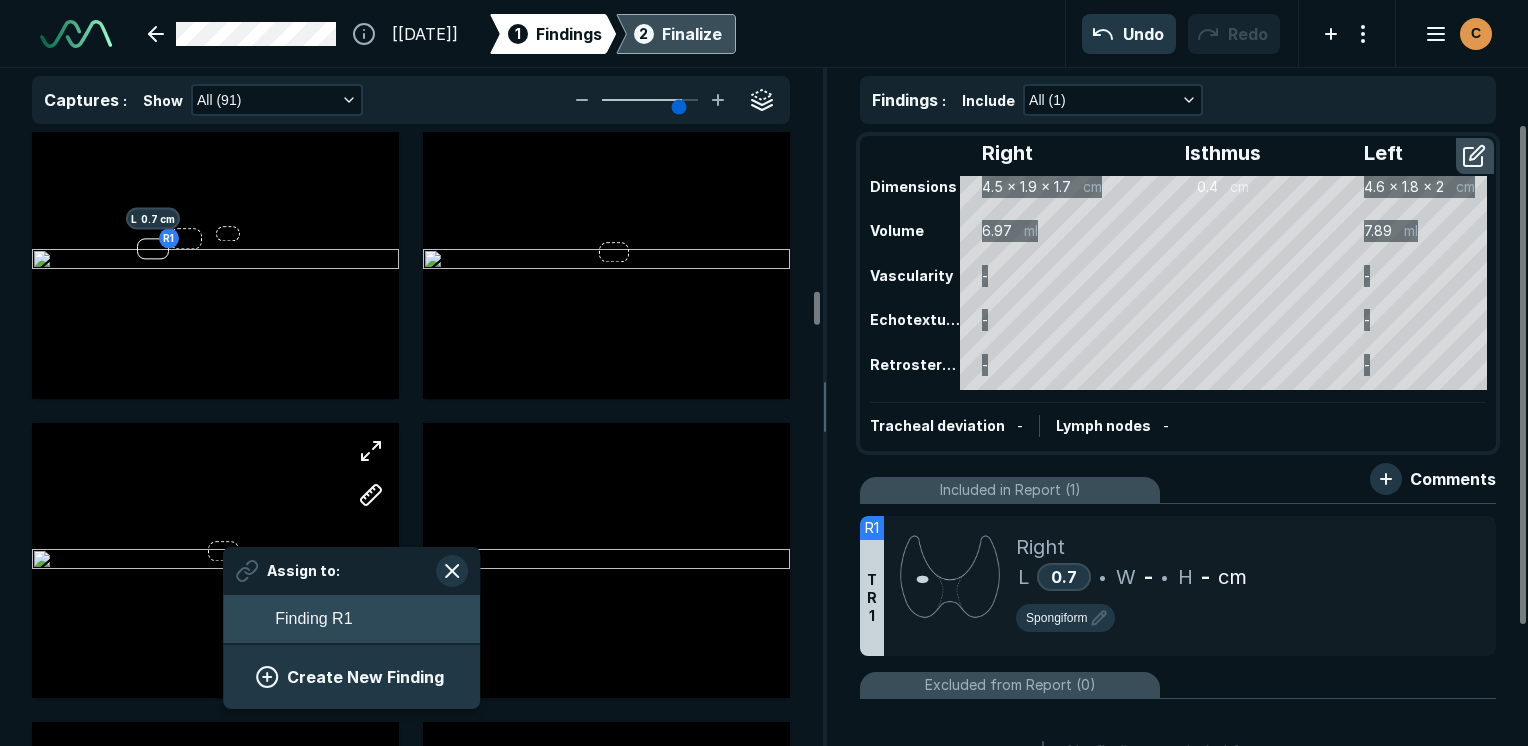 click on "Finding R1" at bounding box center (313, 619) 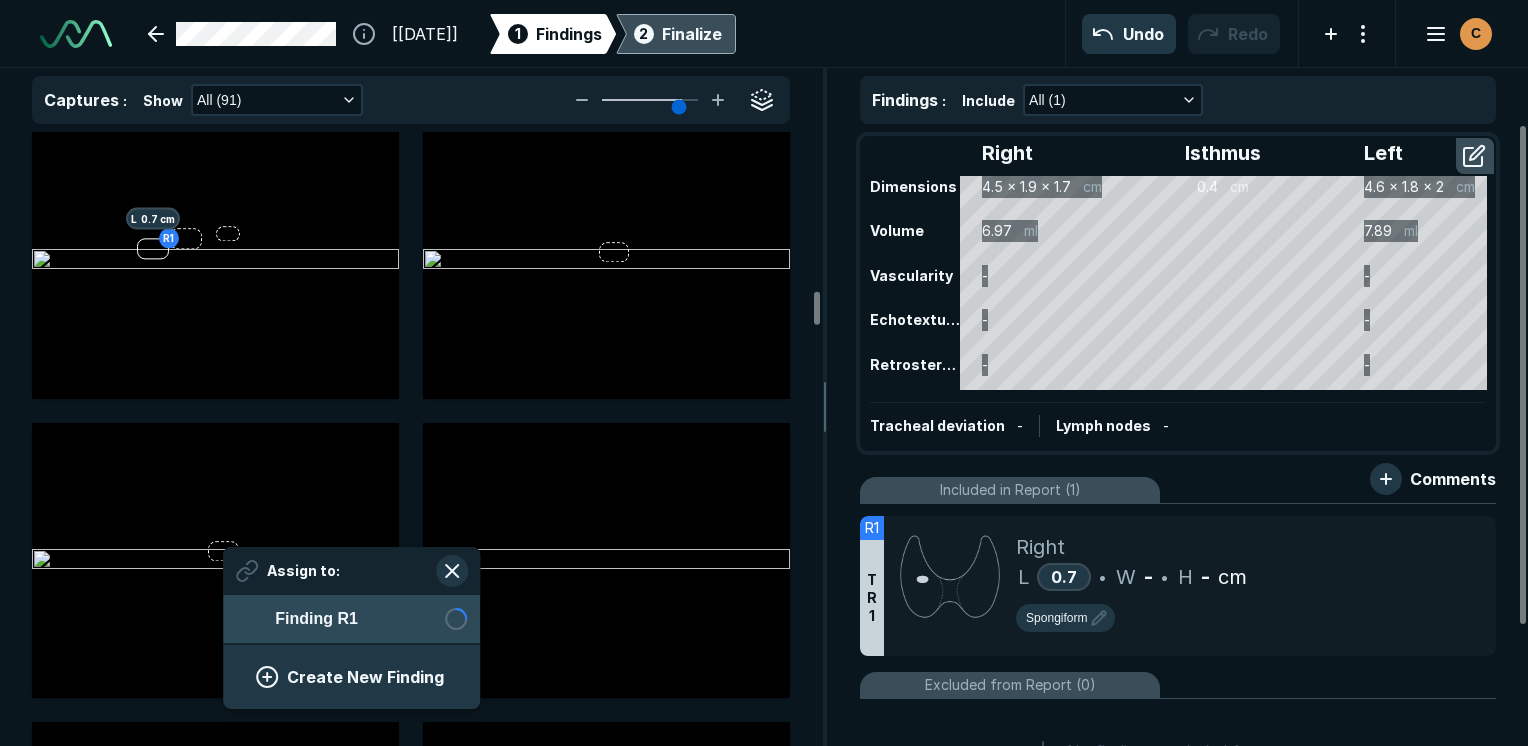 scroll, scrollTop: 2742, scrollLeft: 3649, axis: both 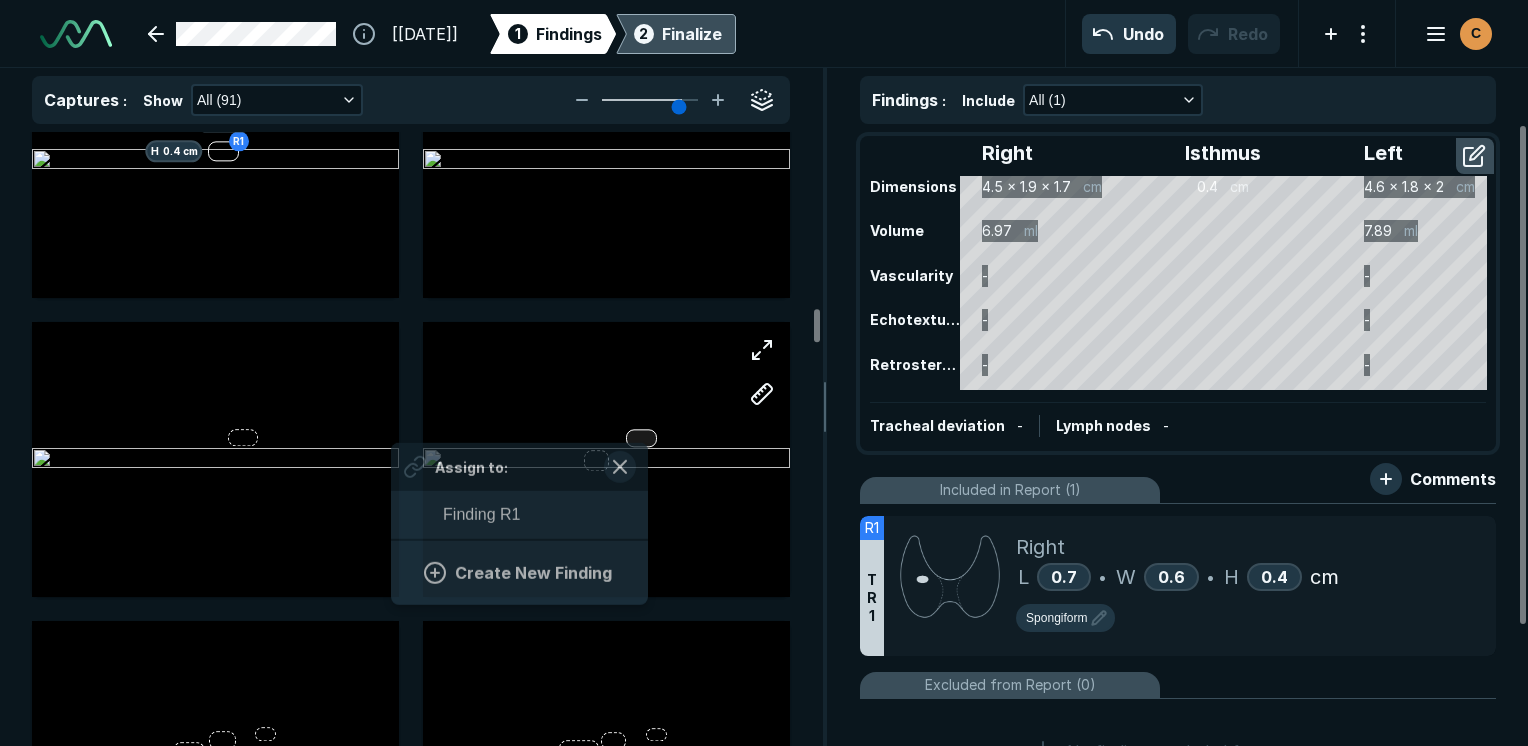 click at bounding box center (641, 439) 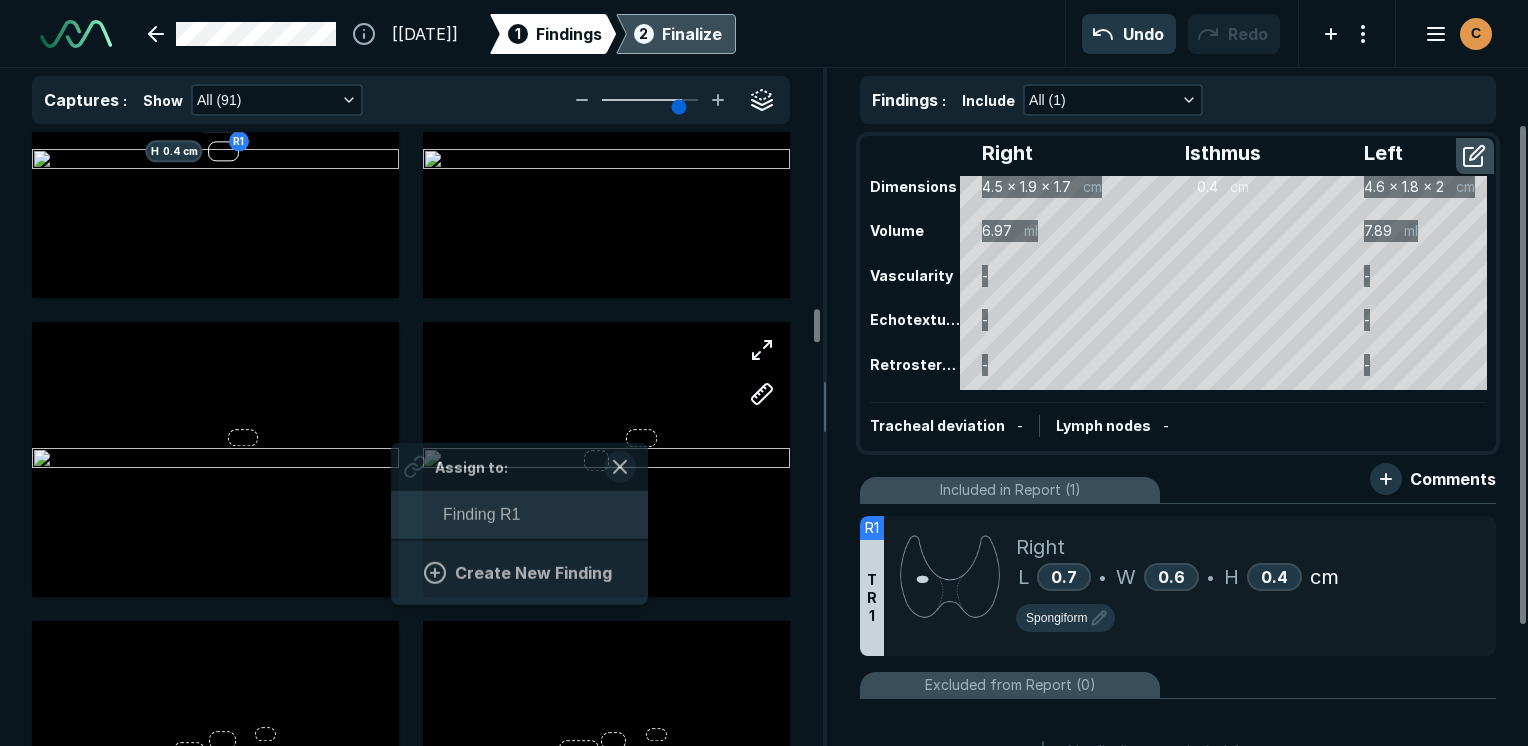 scroll, scrollTop: 2742, scrollLeft: 3708, axis: both 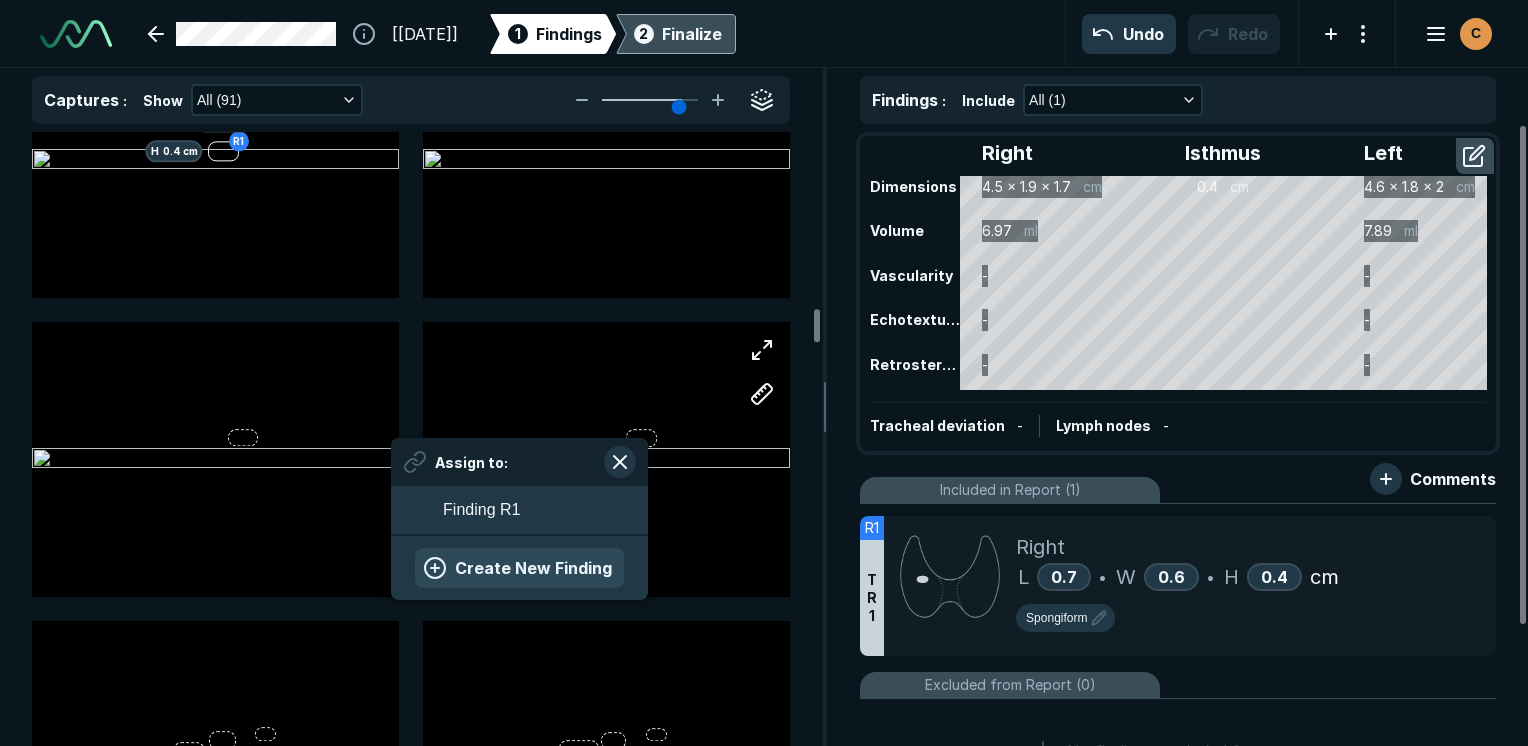 click on "Create New Finding" at bounding box center [519, 568] 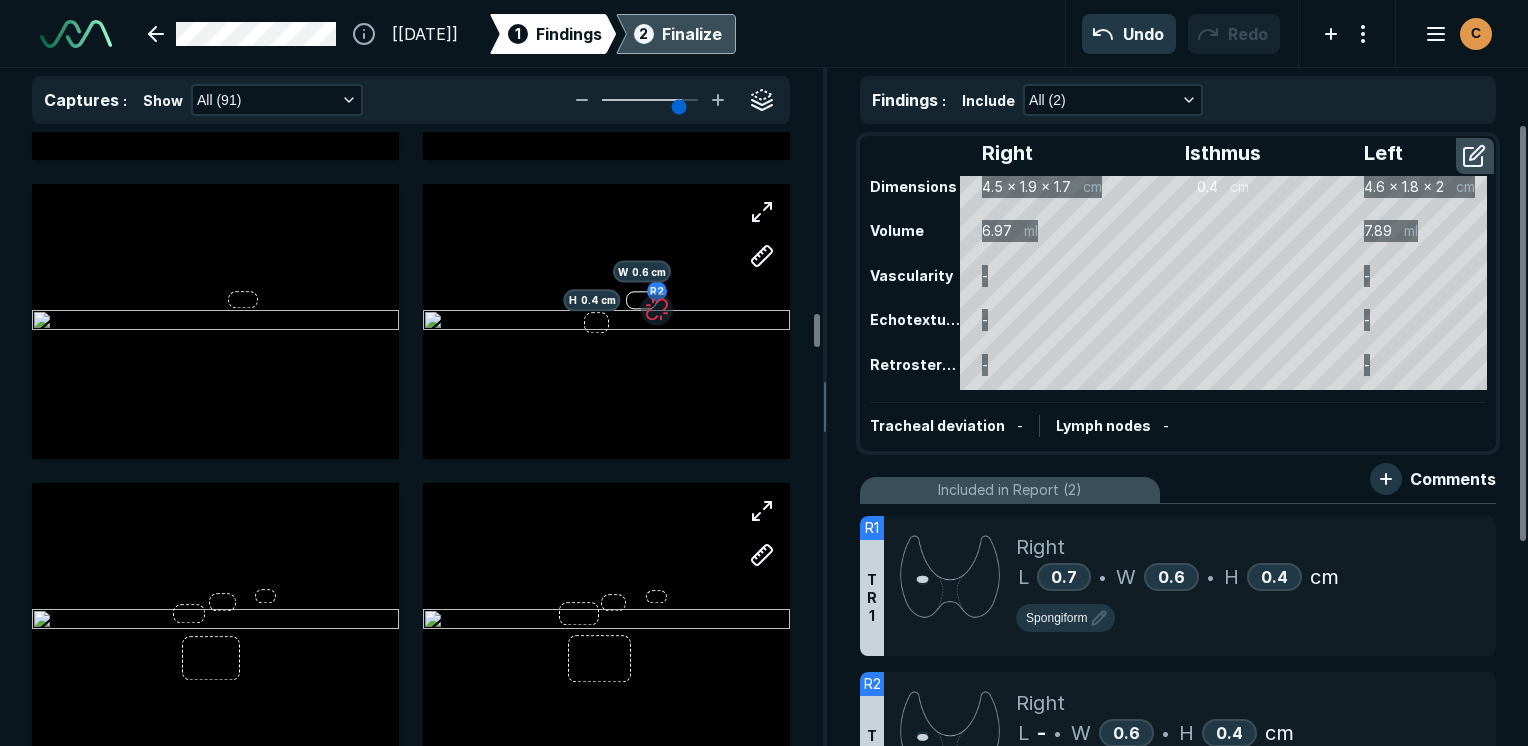 scroll, scrollTop: 4200, scrollLeft: 0, axis: vertical 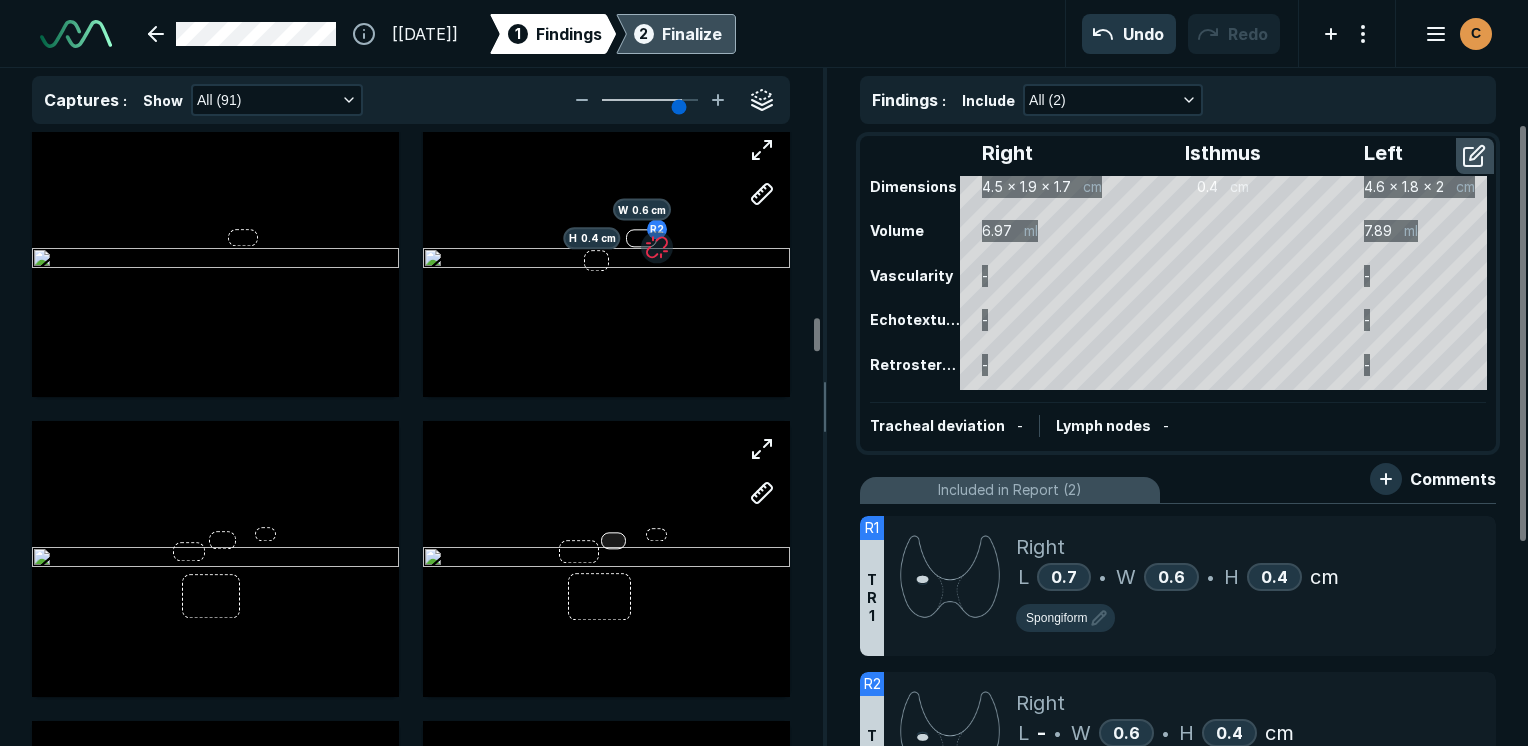 click at bounding box center (613, 540) 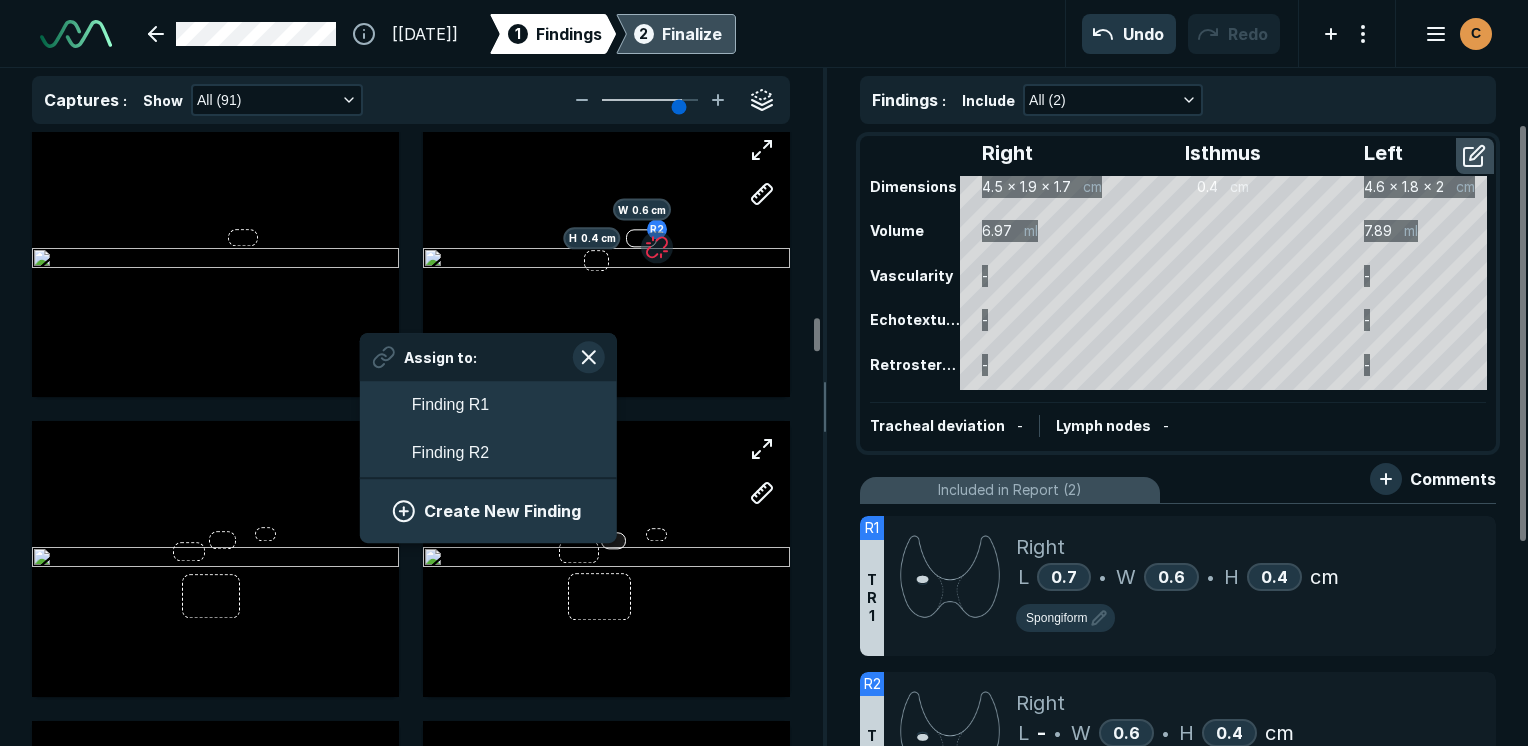 scroll, scrollTop: 2958, scrollLeft: 3708, axis: both 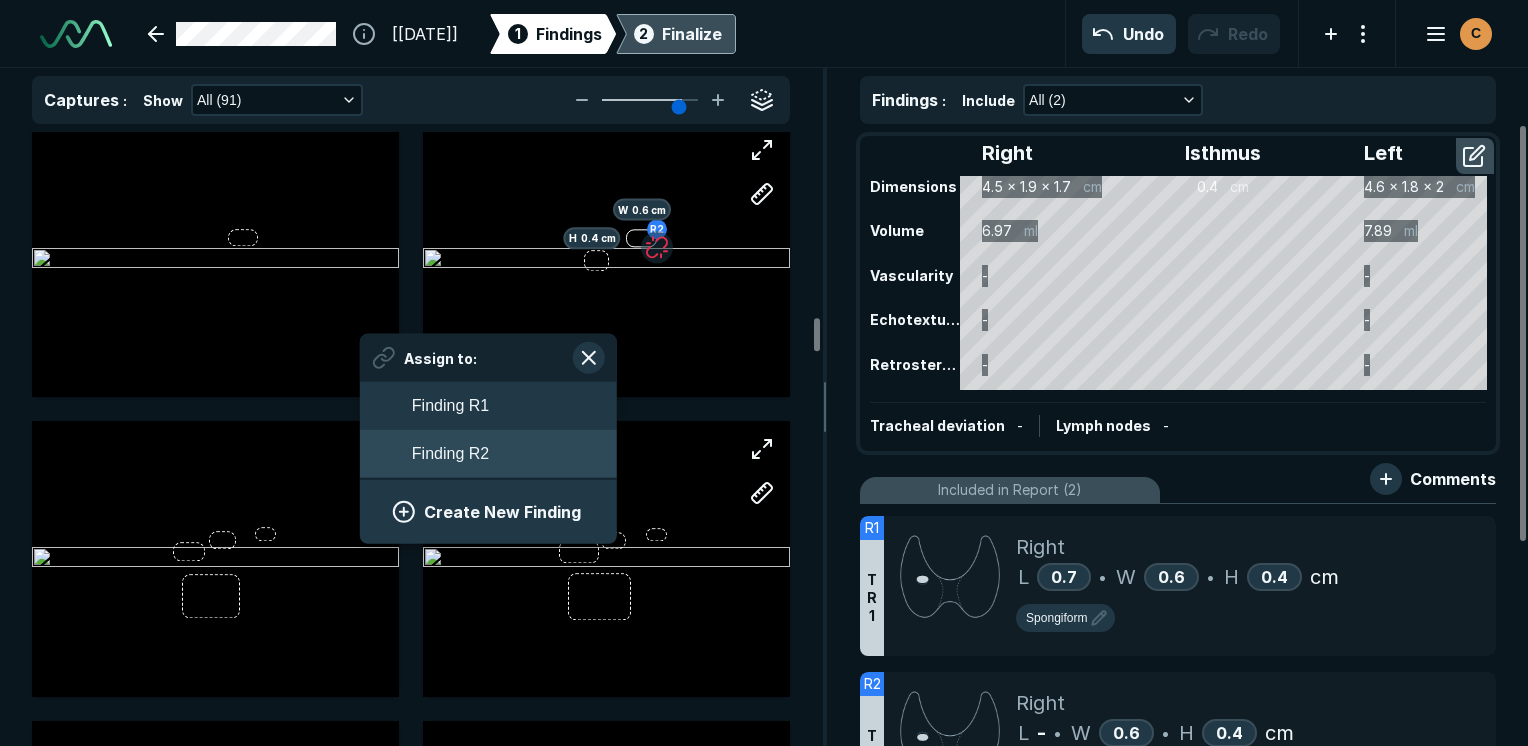 click on "Finding R2" at bounding box center [450, 454] 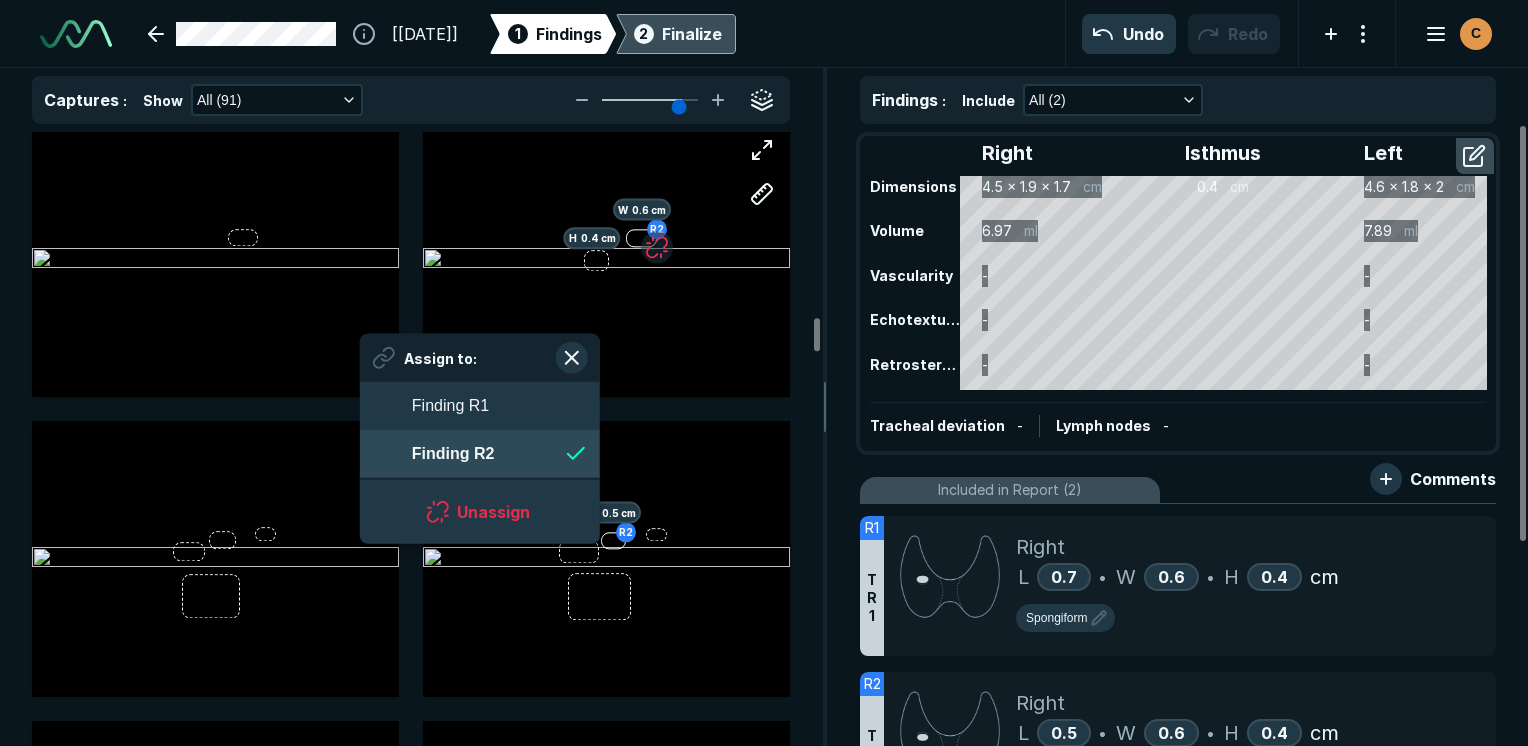 scroll, scrollTop: 2958, scrollLeft: 3649, axis: both 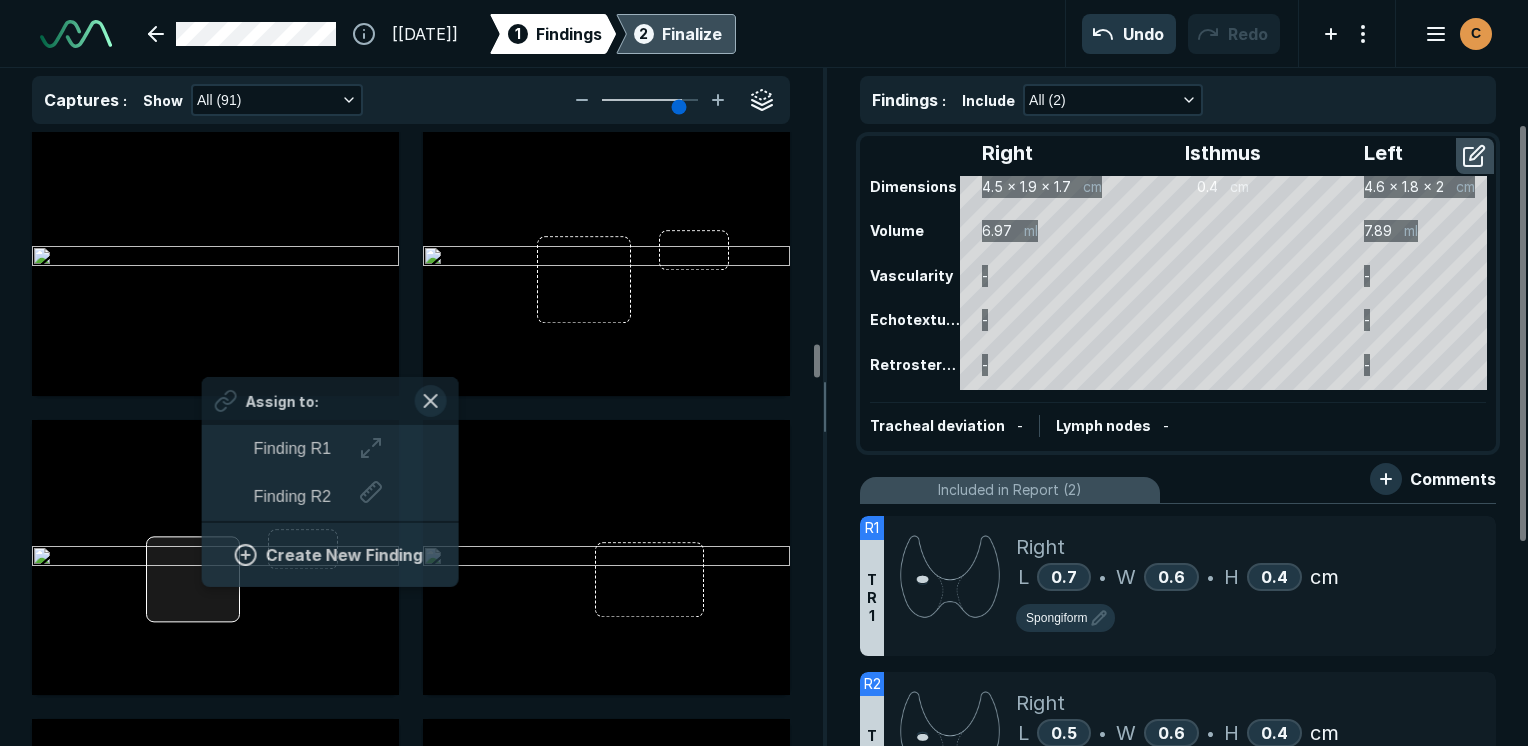 click on "Assign to: Finding R1 Finding R2 Create New Finding" at bounding box center (215, 557) 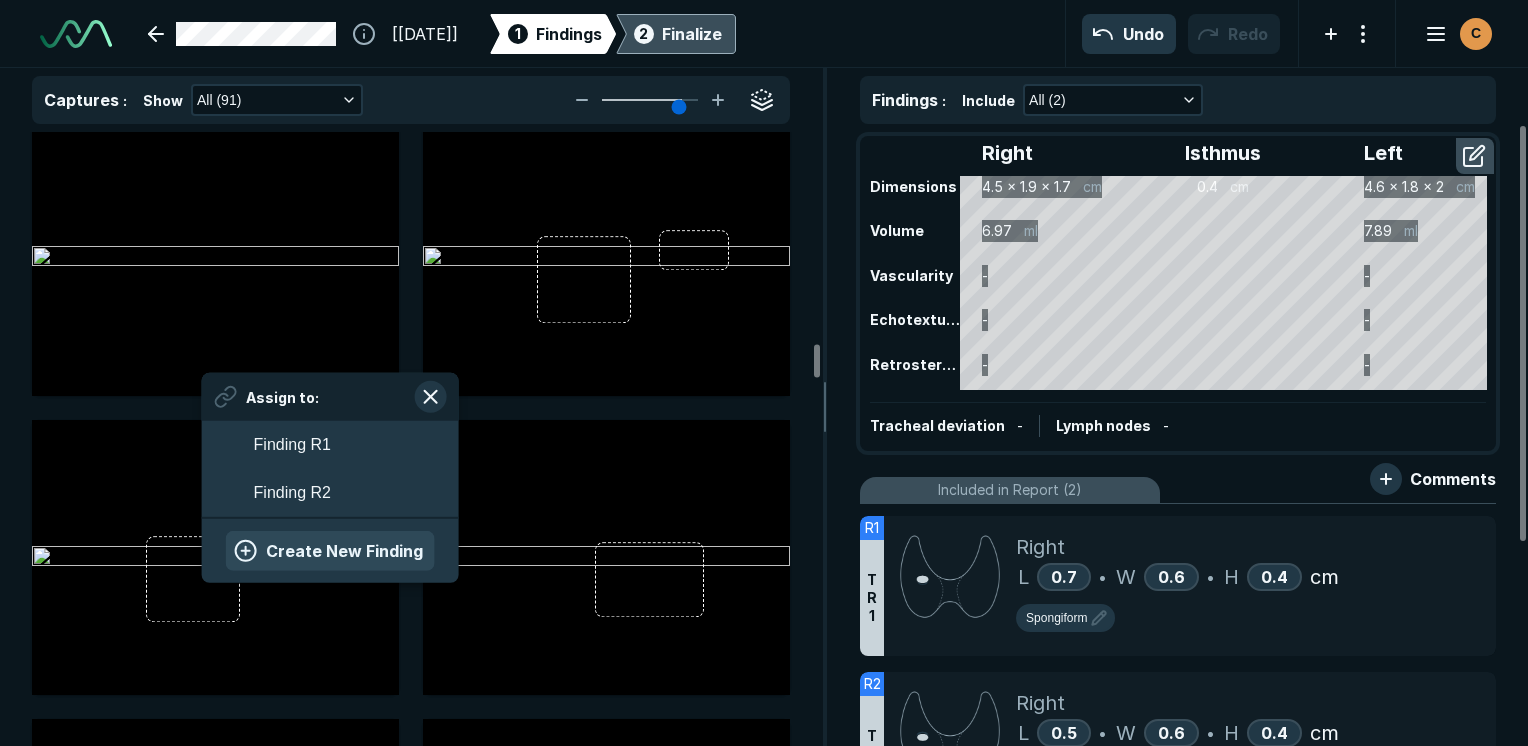 click on "Create New Finding" at bounding box center (330, 551) 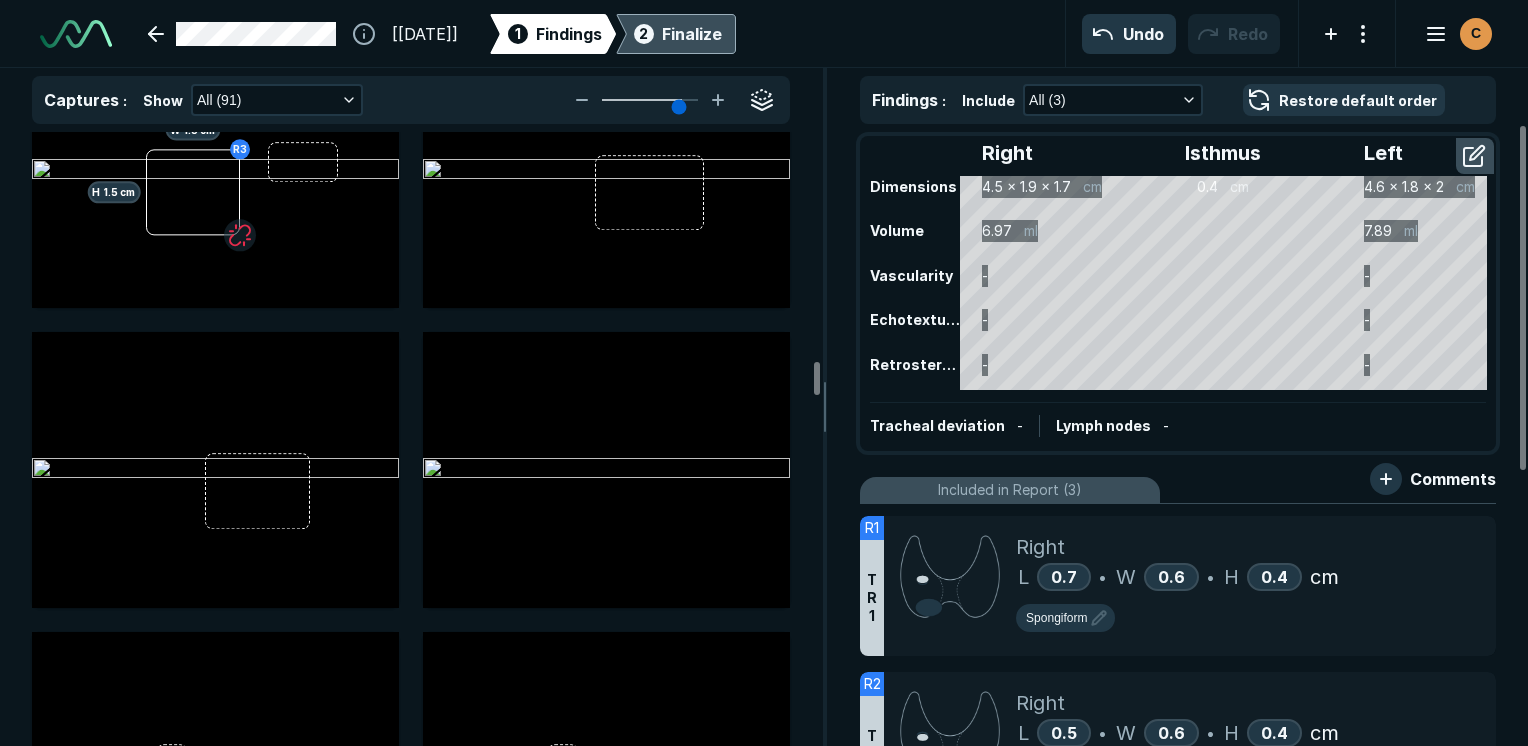 scroll, scrollTop: 5200, scrollLeft: 0, axis: vertical 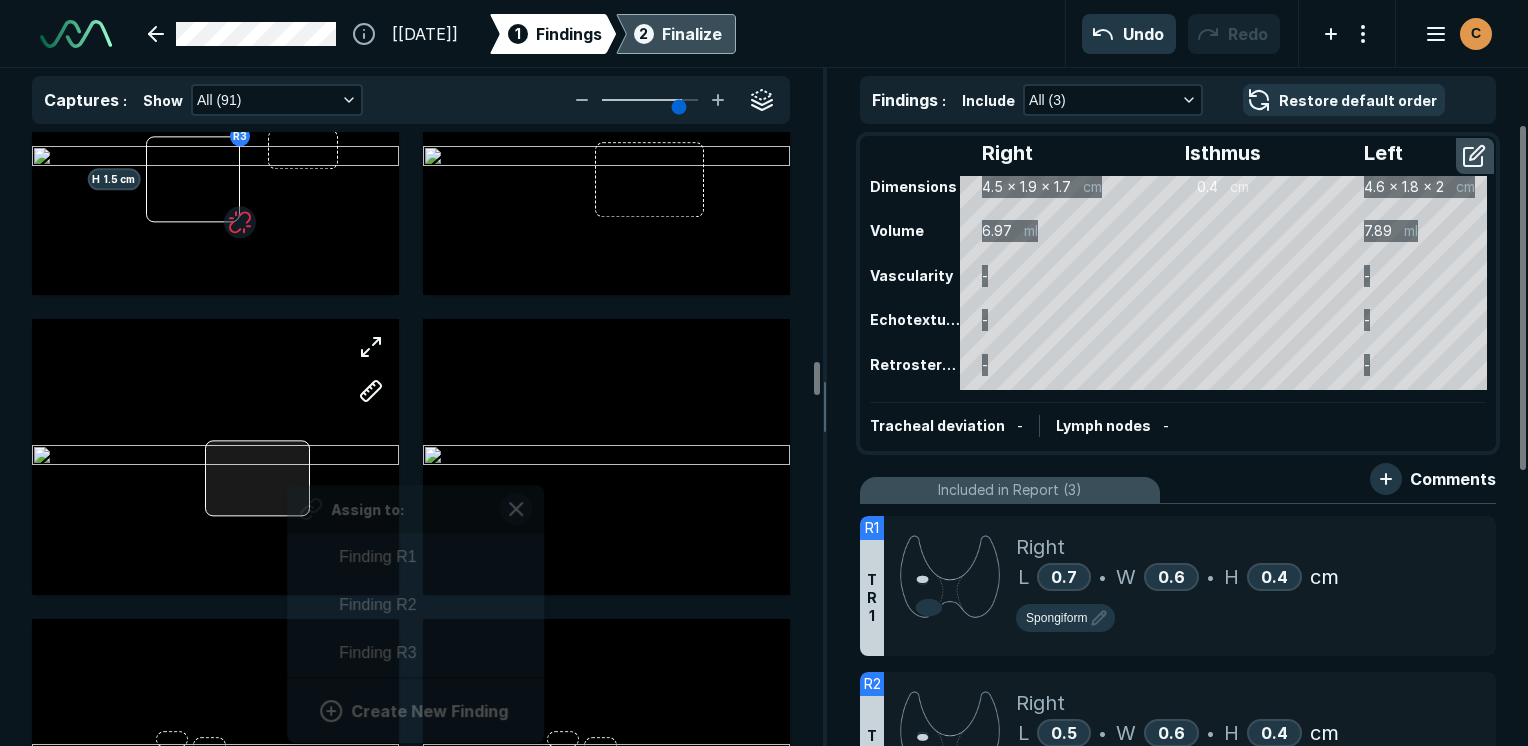 click on "Assign to: Finding R1 Finding R2 Finding R3 Create New Finding" at bounding box center [215, 456] 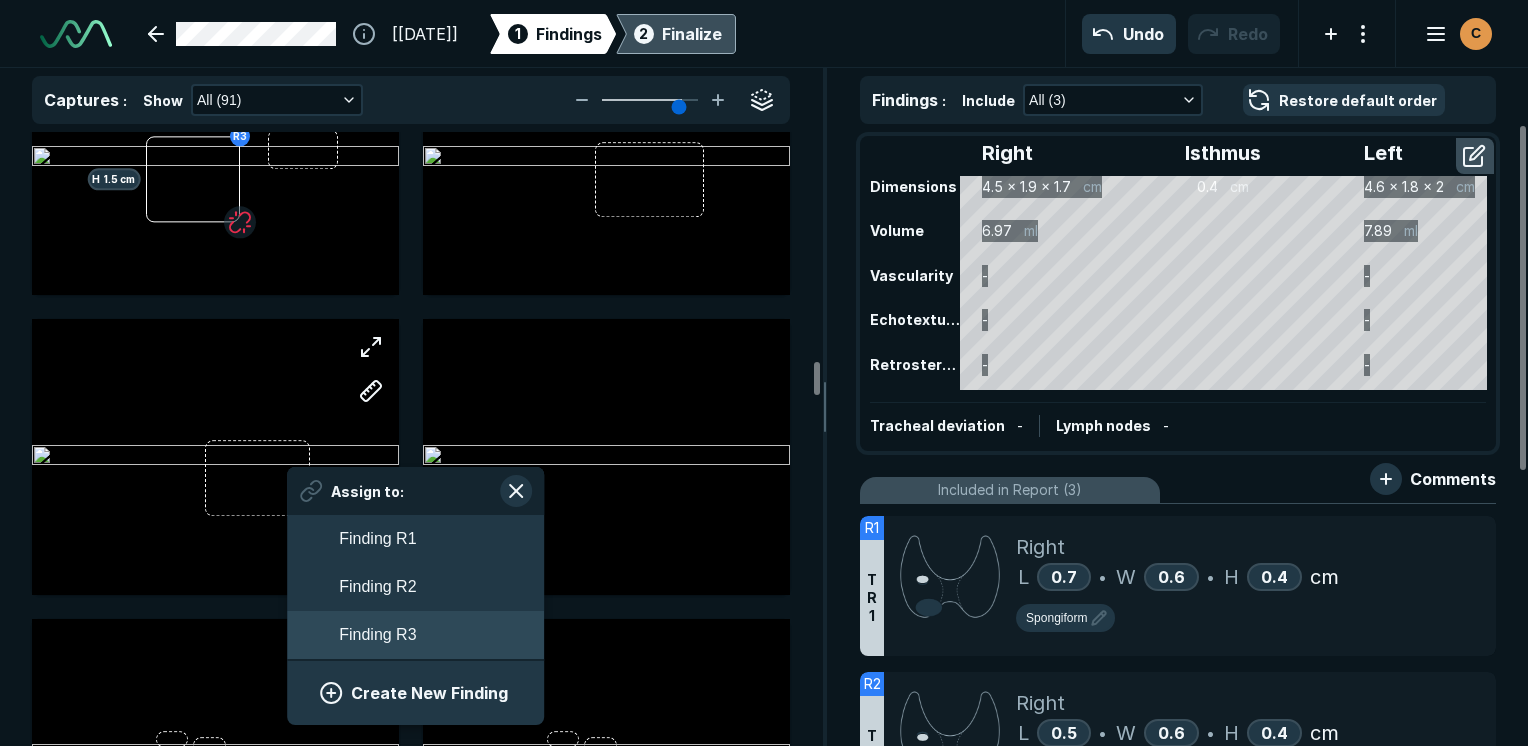click on "Finding R3" at bounding box center (377, 635) 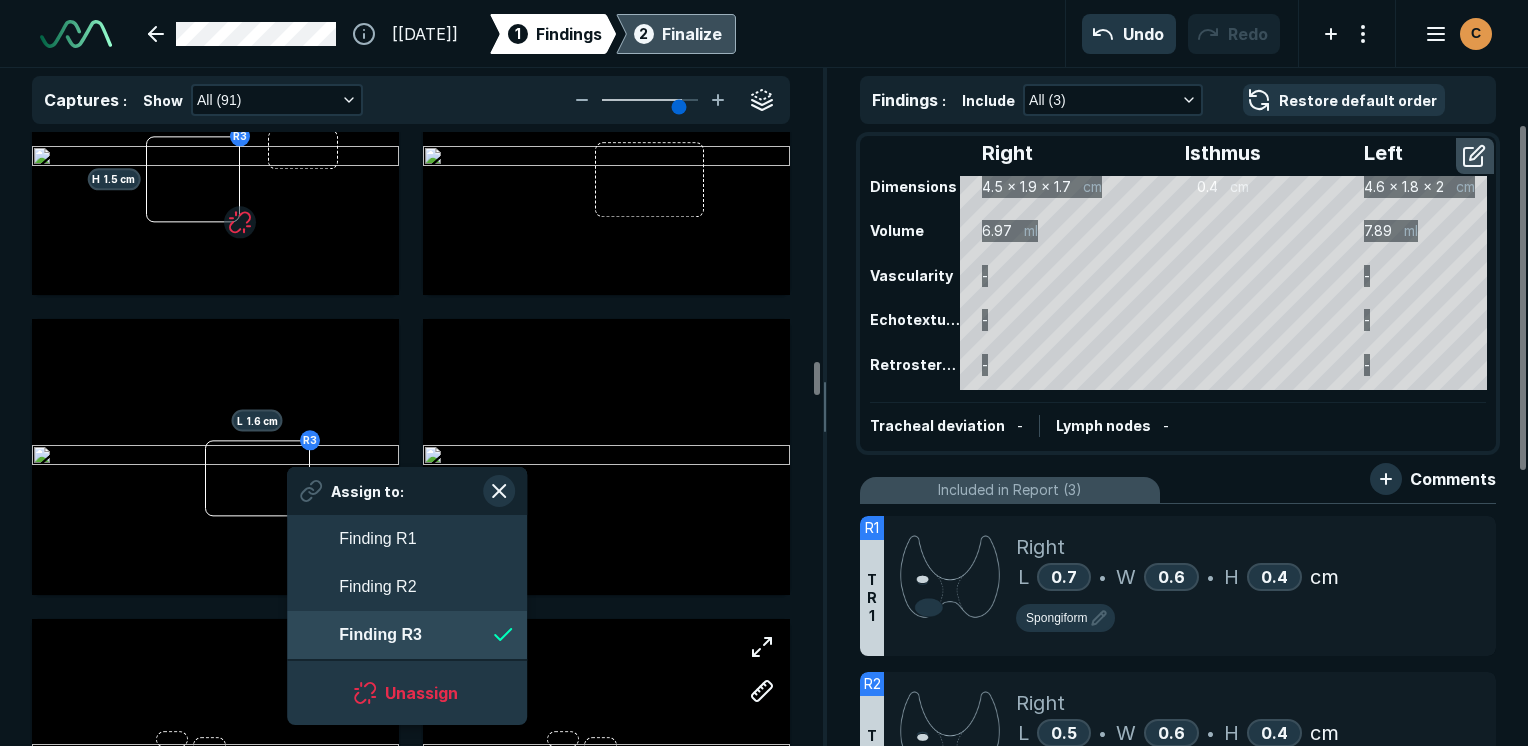 scroll, scrollTop: 3174, scrollLeft: 3649, axis: both 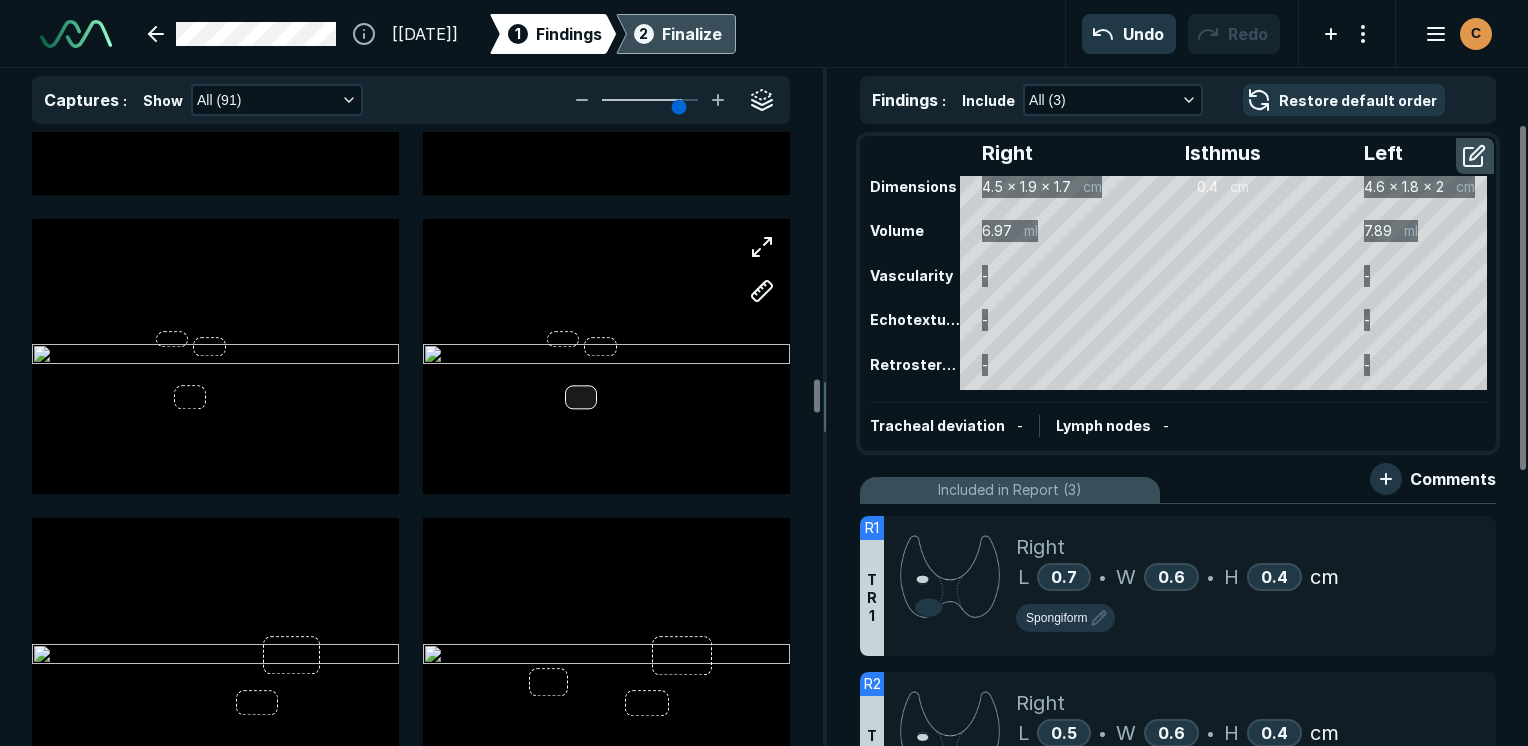 click at bounding box center (581, 397) 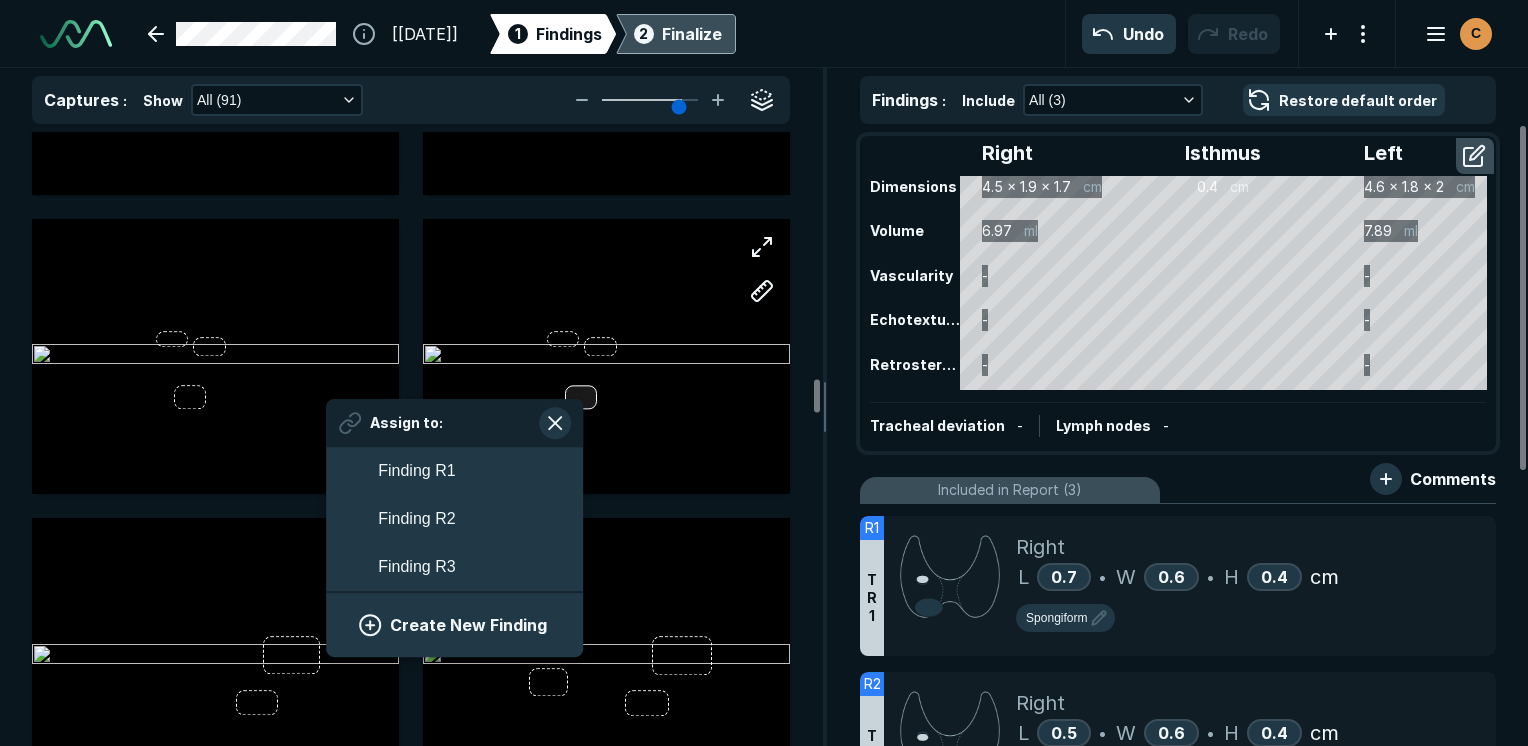 scroll, scrollTop: 3174, scrollLeft: 3708, axis: both 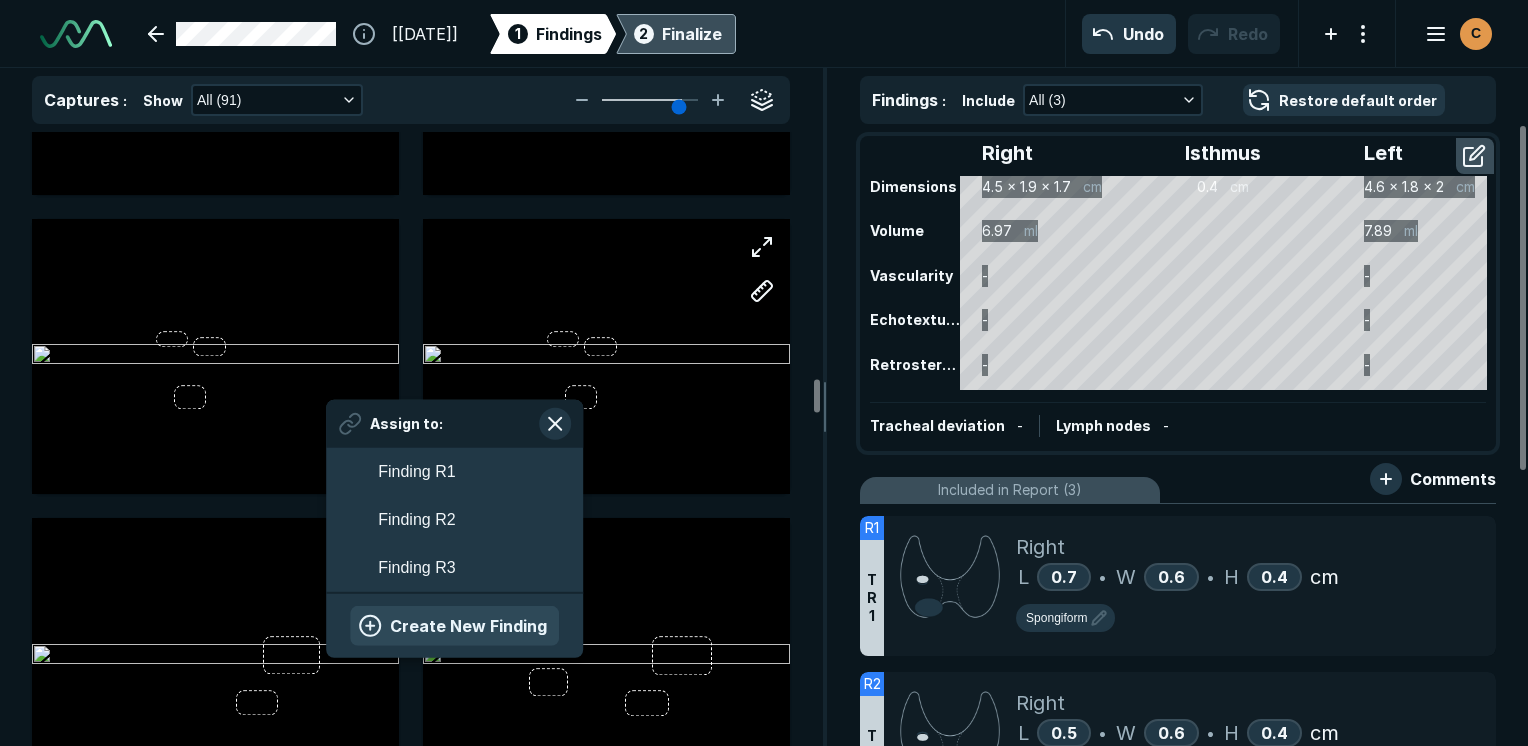 click on "Create New Finding" at bounding box center (454, 625) 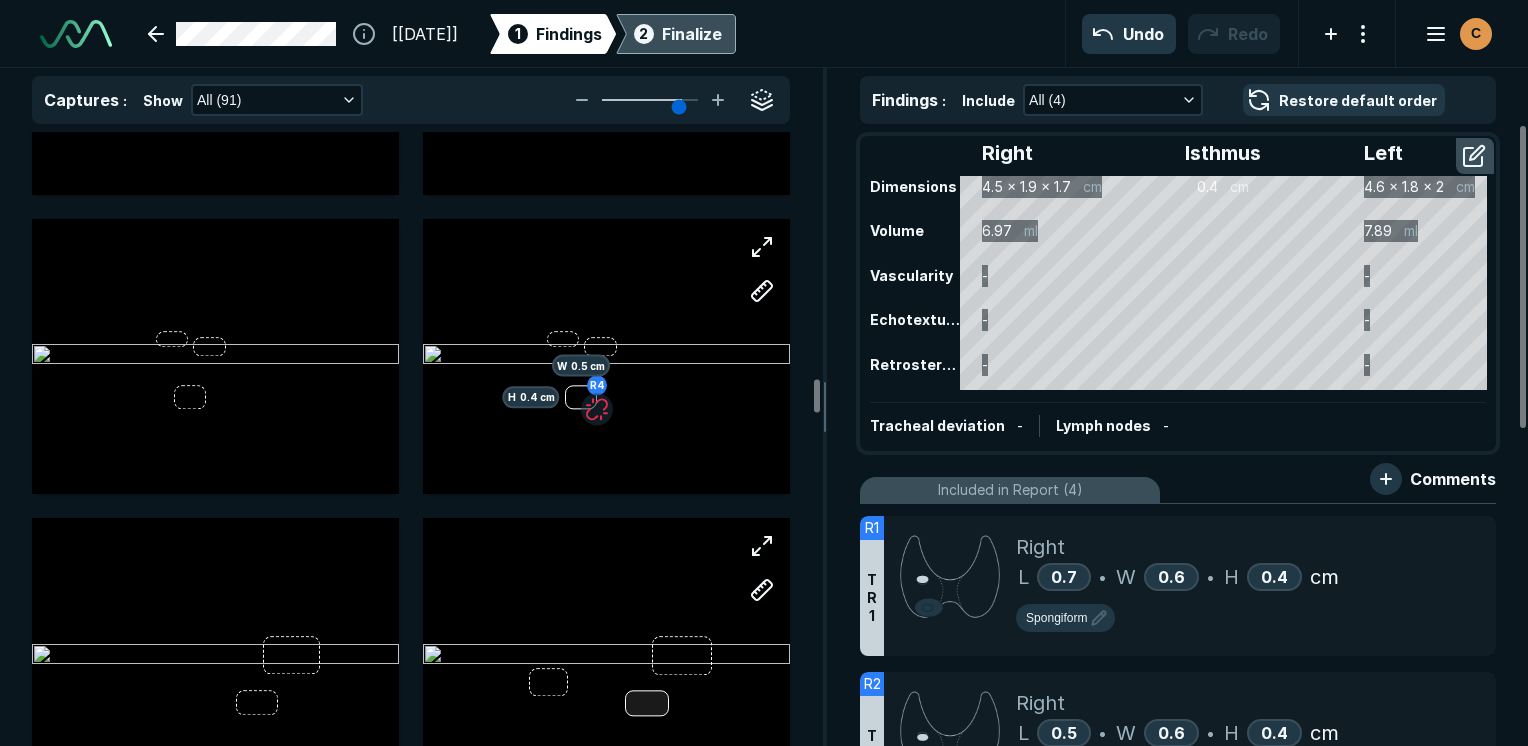 click at bounding box center (647, 703) 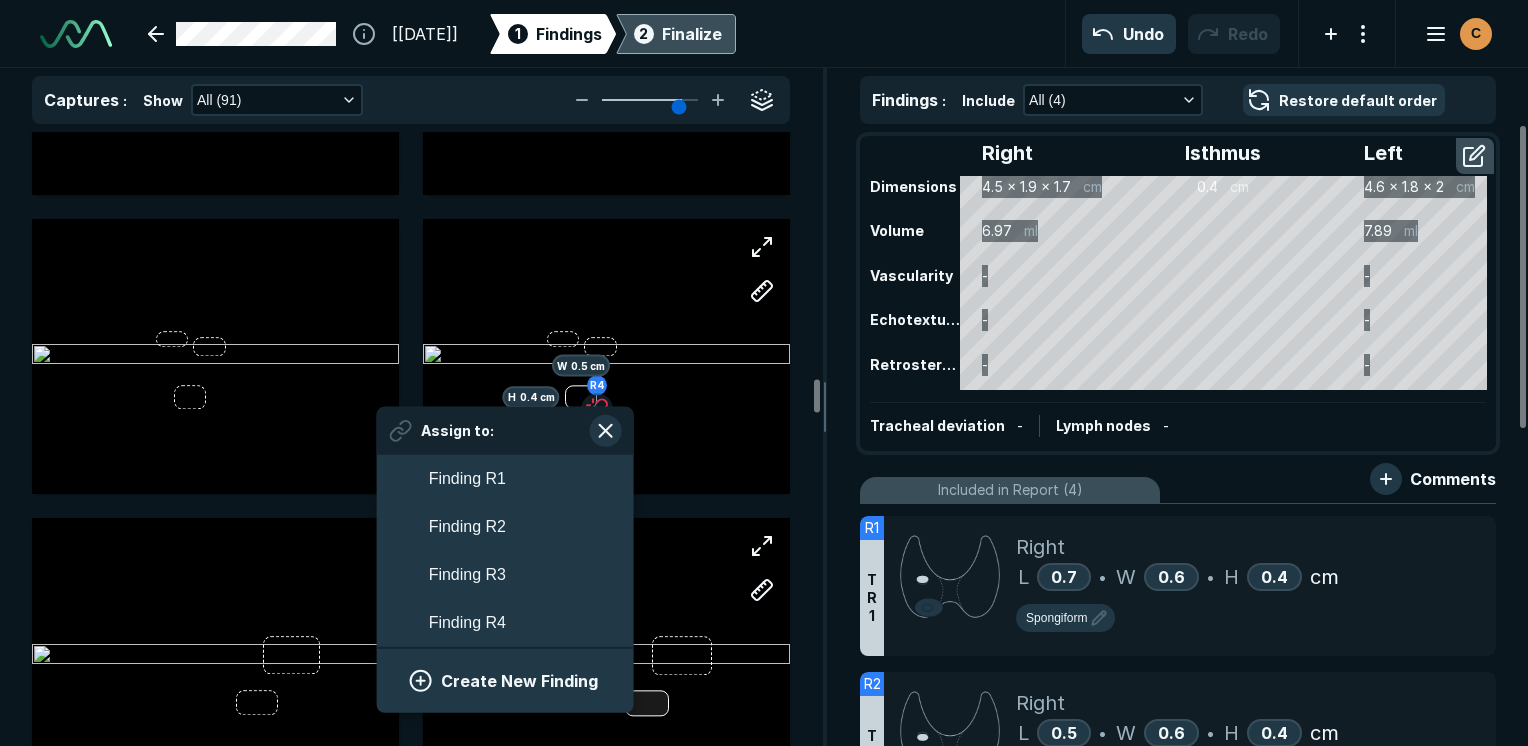 scroll, scrollTop: 3390, scrollLeft: 3708, axis: both 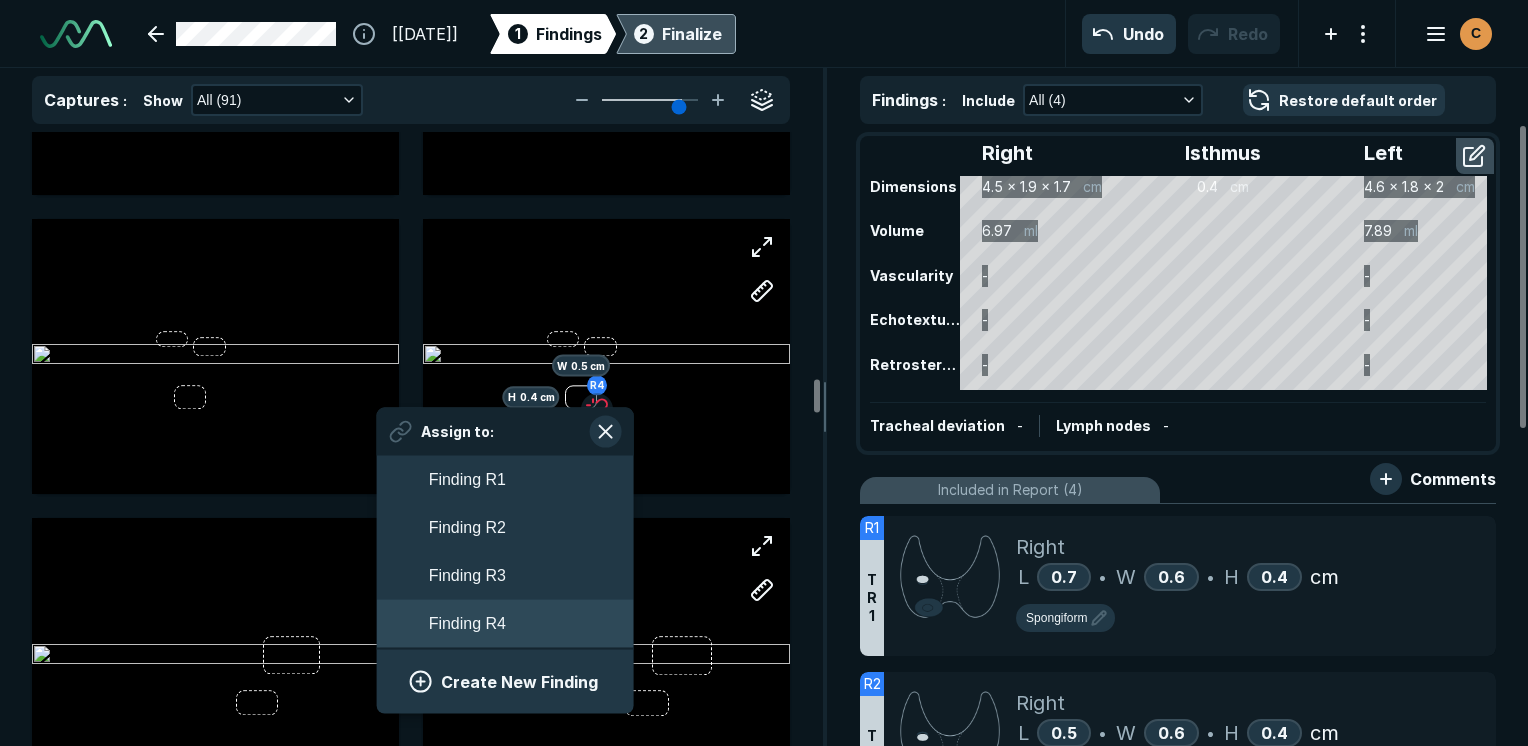 click on "Finding R4" at bounding box center (467, 624) 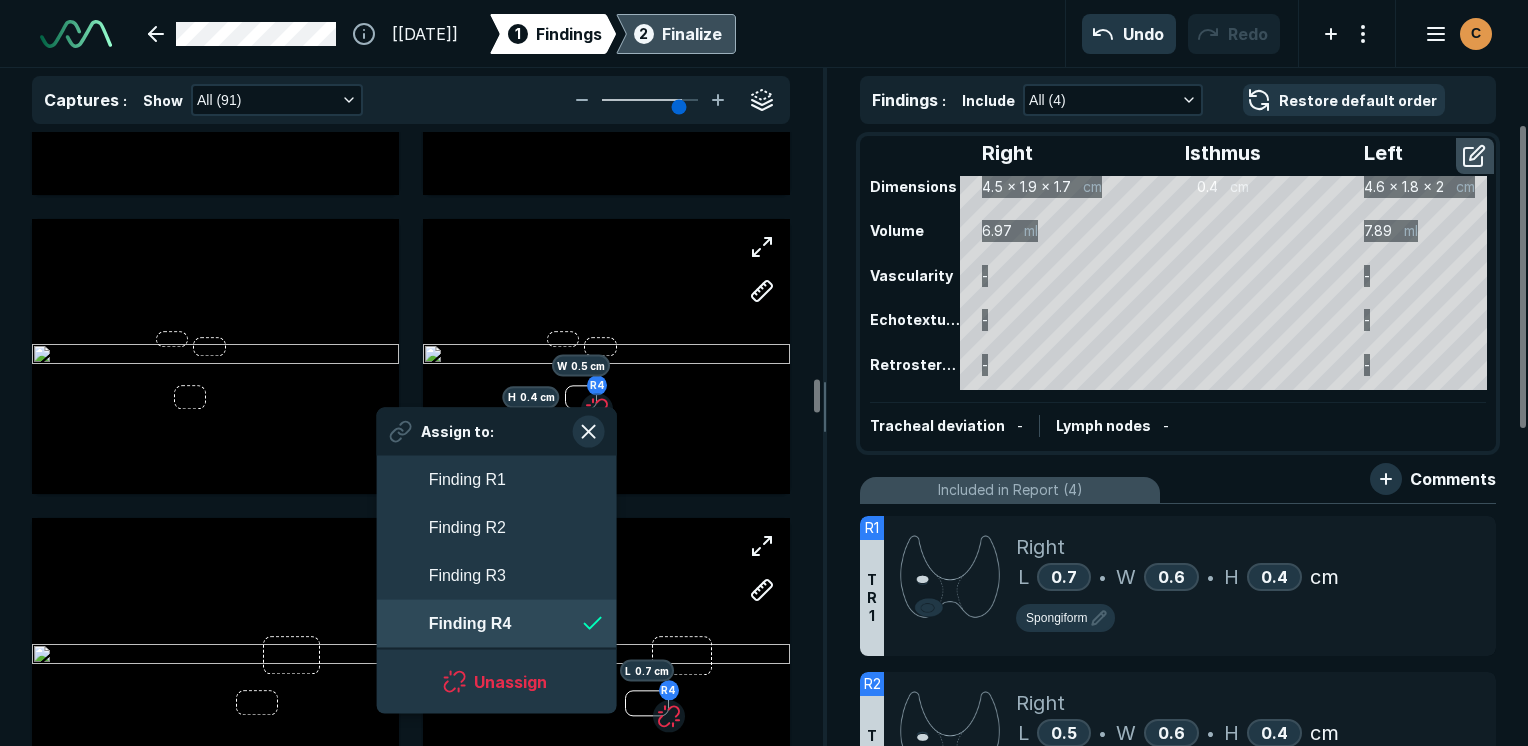 scroll, scrollTop: 3390, scrollLeft: 3649, axis: both 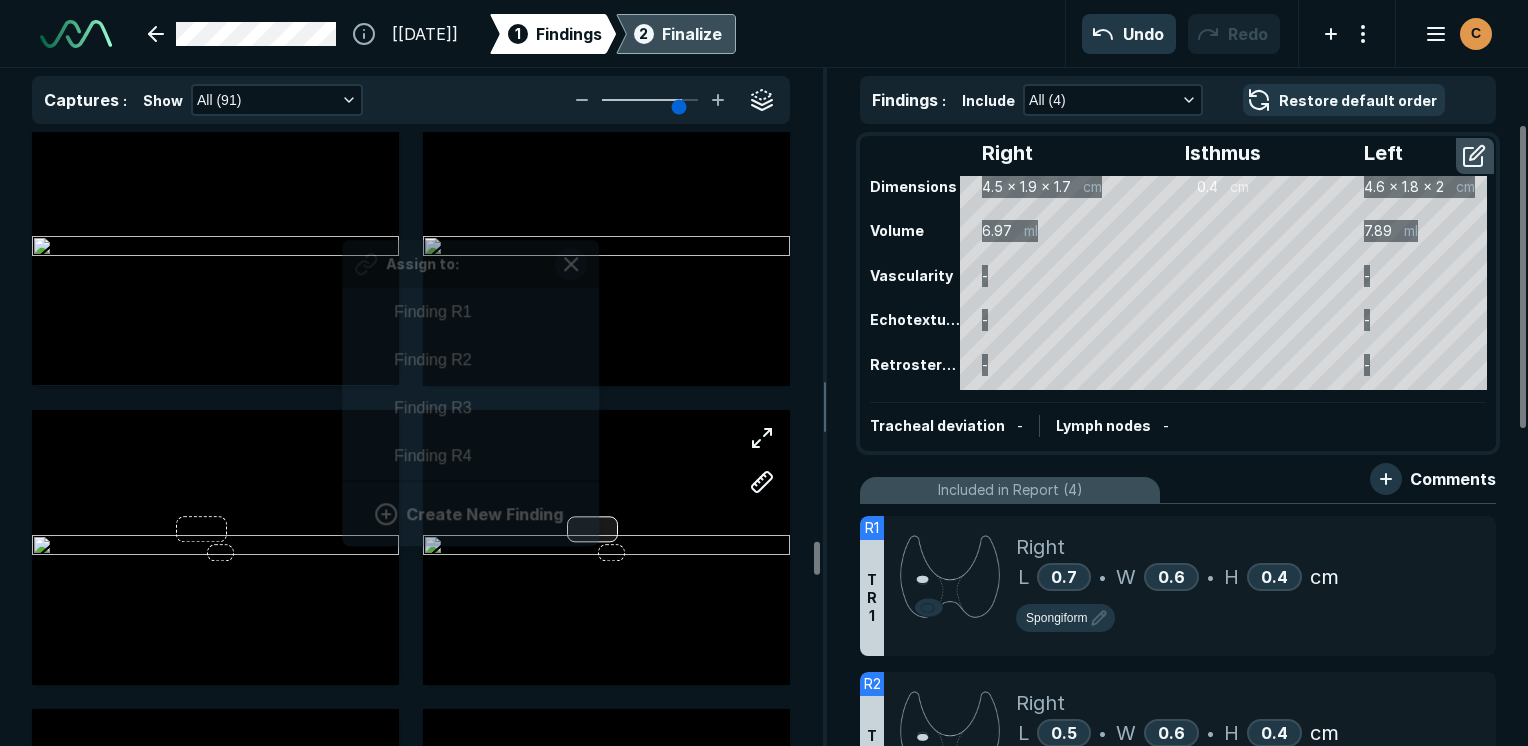 click on "Assign to: Finding R1 Finding R2 Finding R3 Finding R4 Create New Finding" at bounding box center (606, 547) 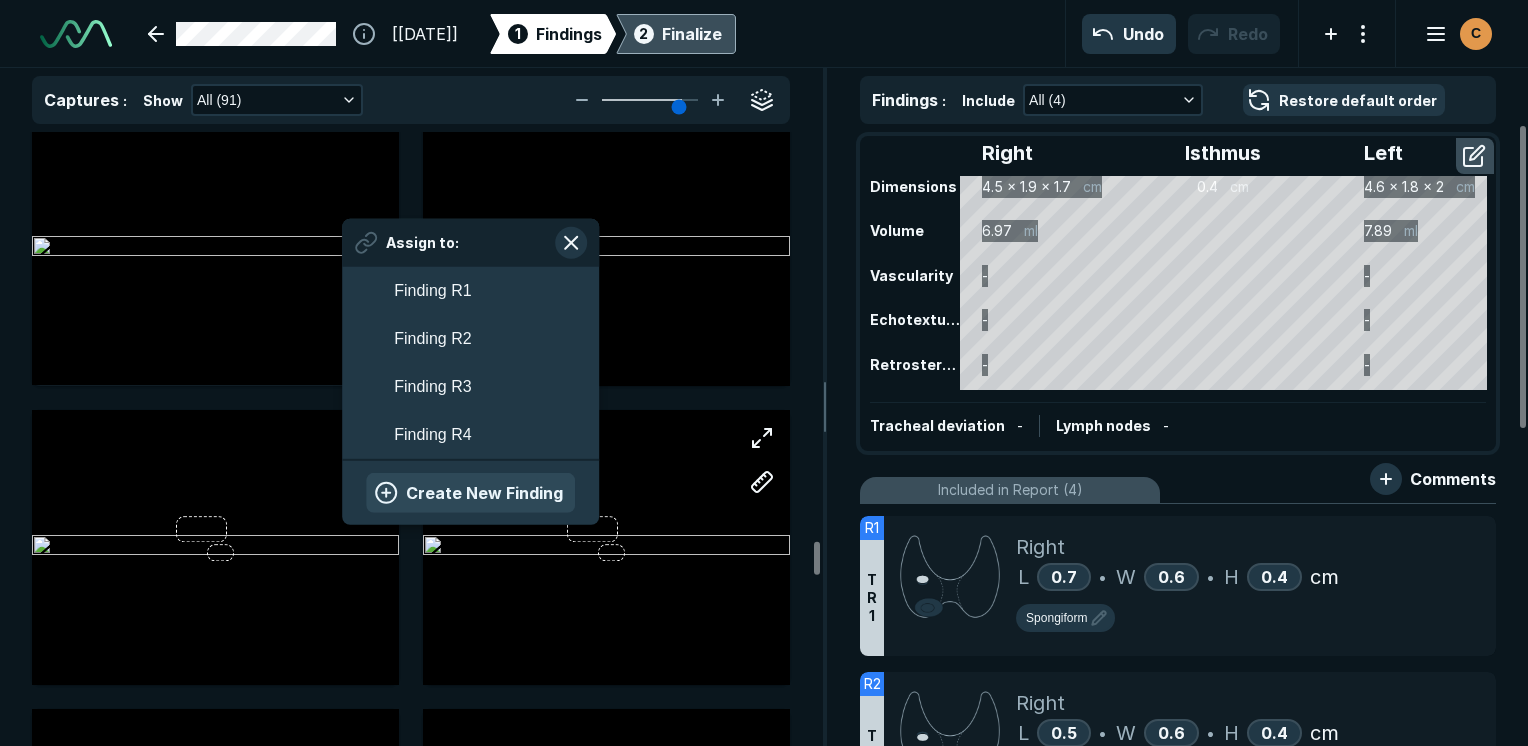 click on "Create New Finding" at bounding box center (470, 492) 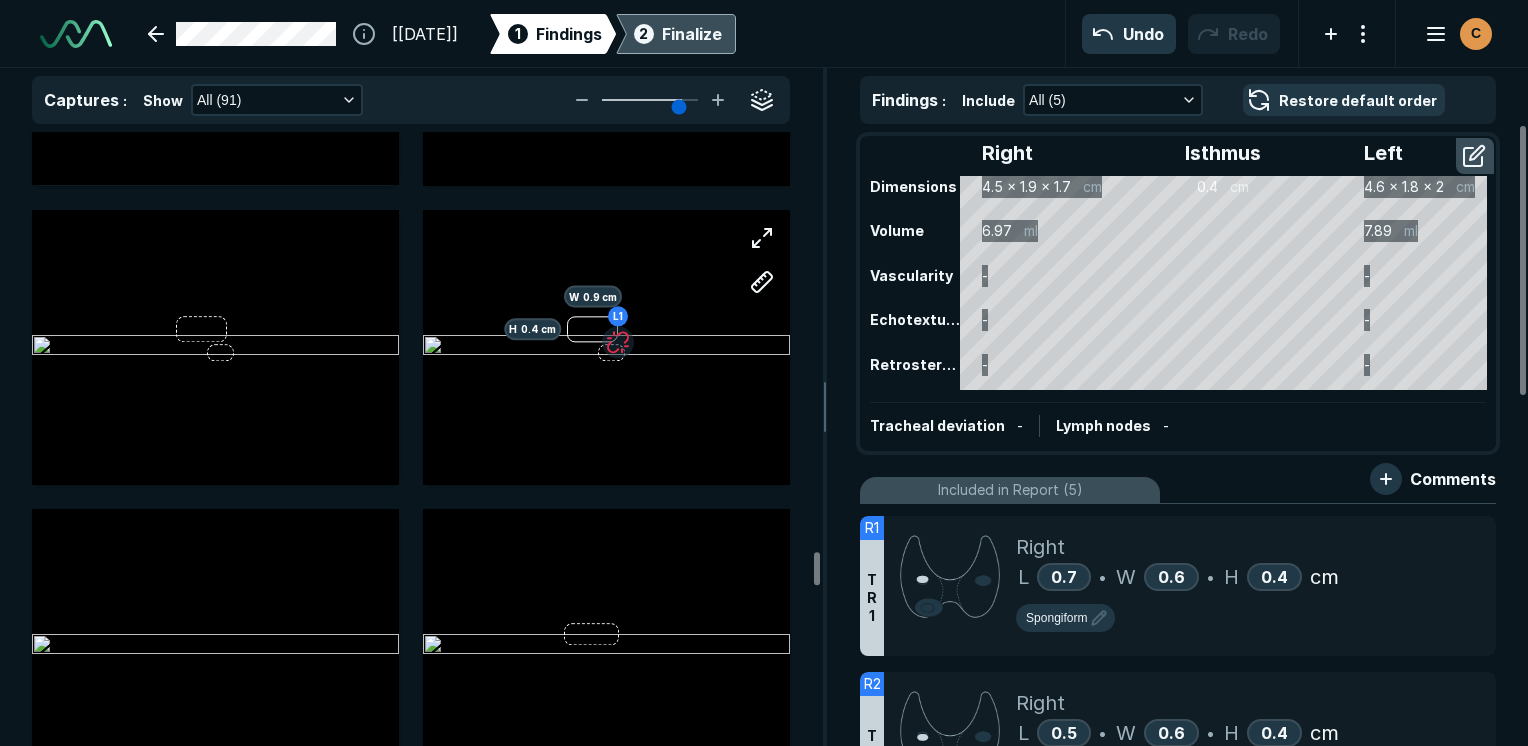 scroll, scrollTop: 9600, scrollLeft: 0, axis: vertical 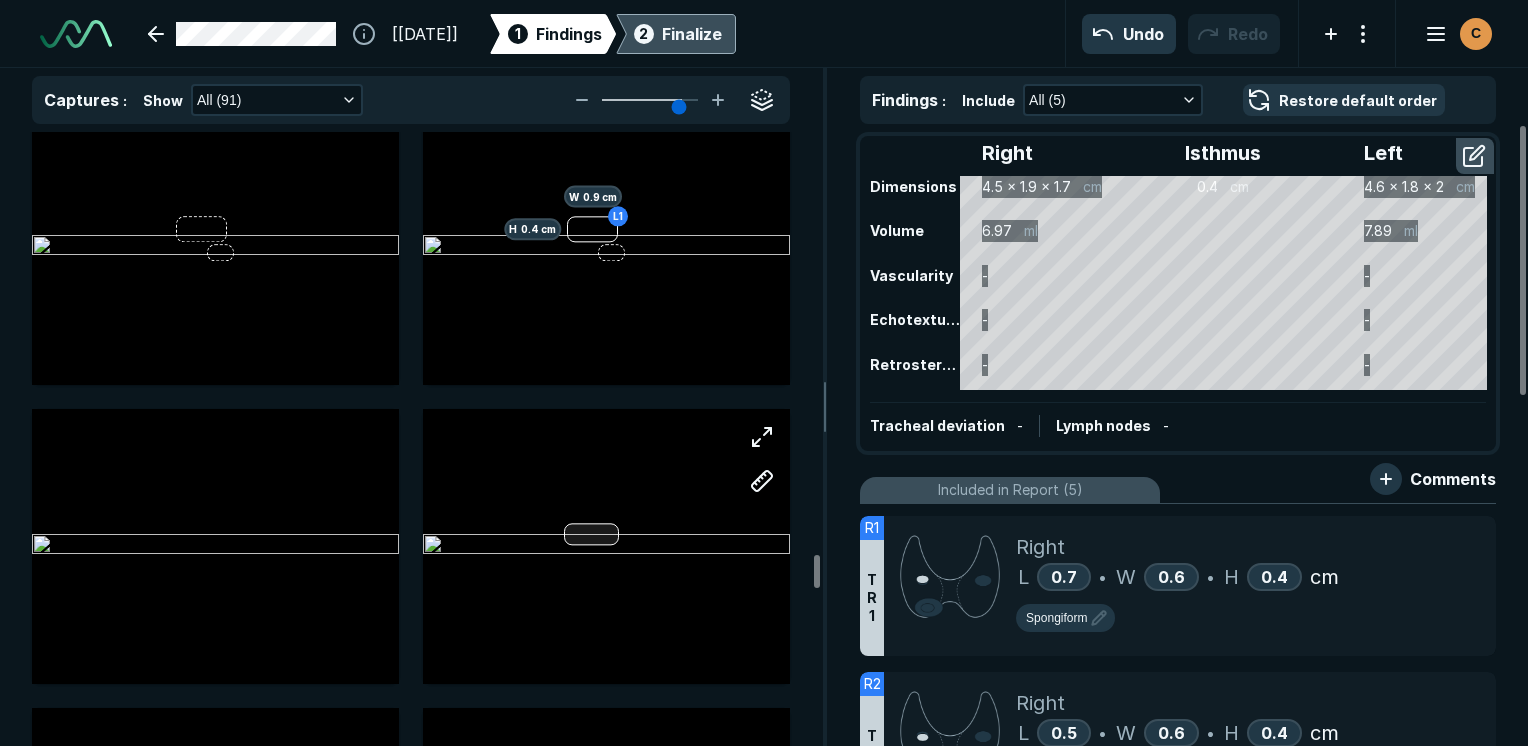 click at bounding box center (591, 534) 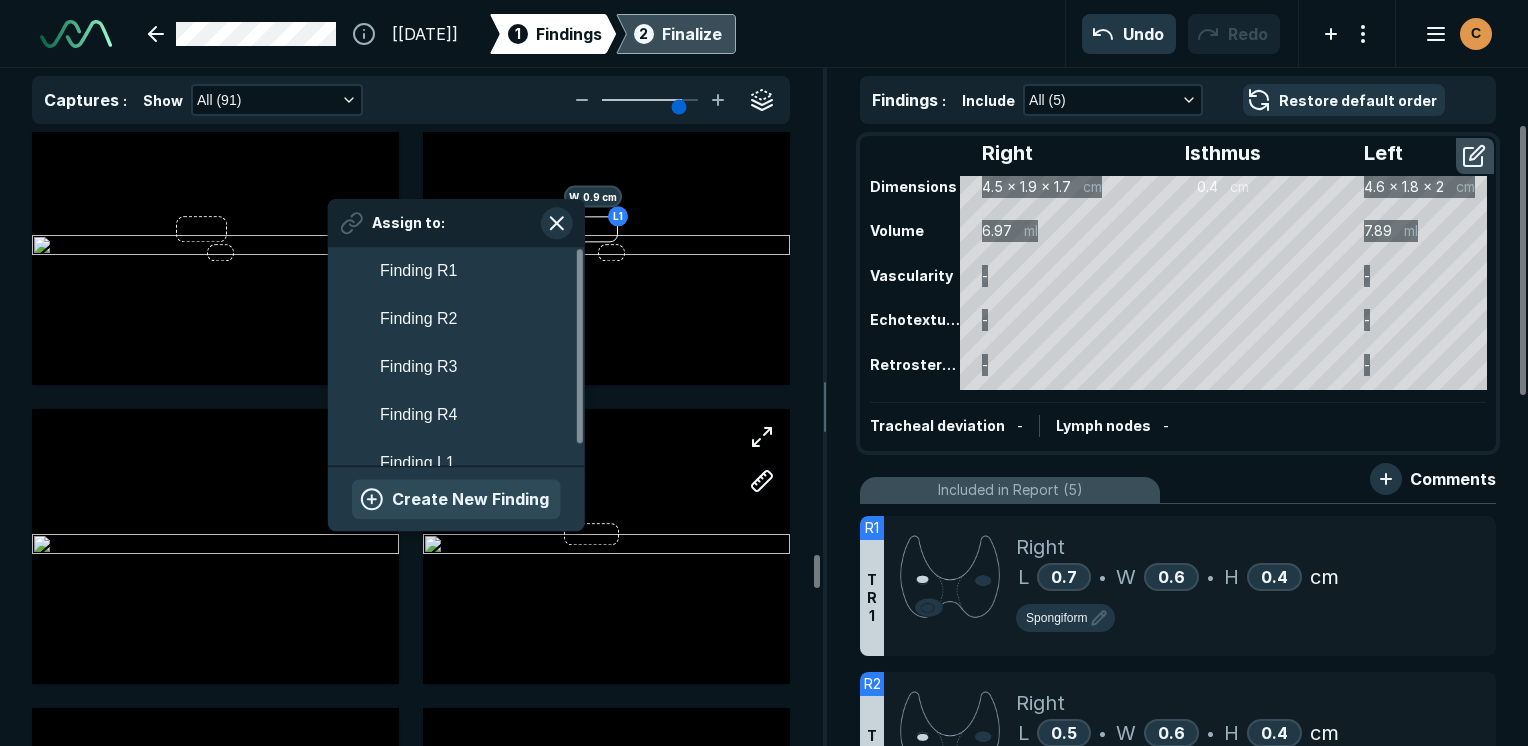 scroll, scrollTop: 3508, scrollLeft: 3708, axis: both 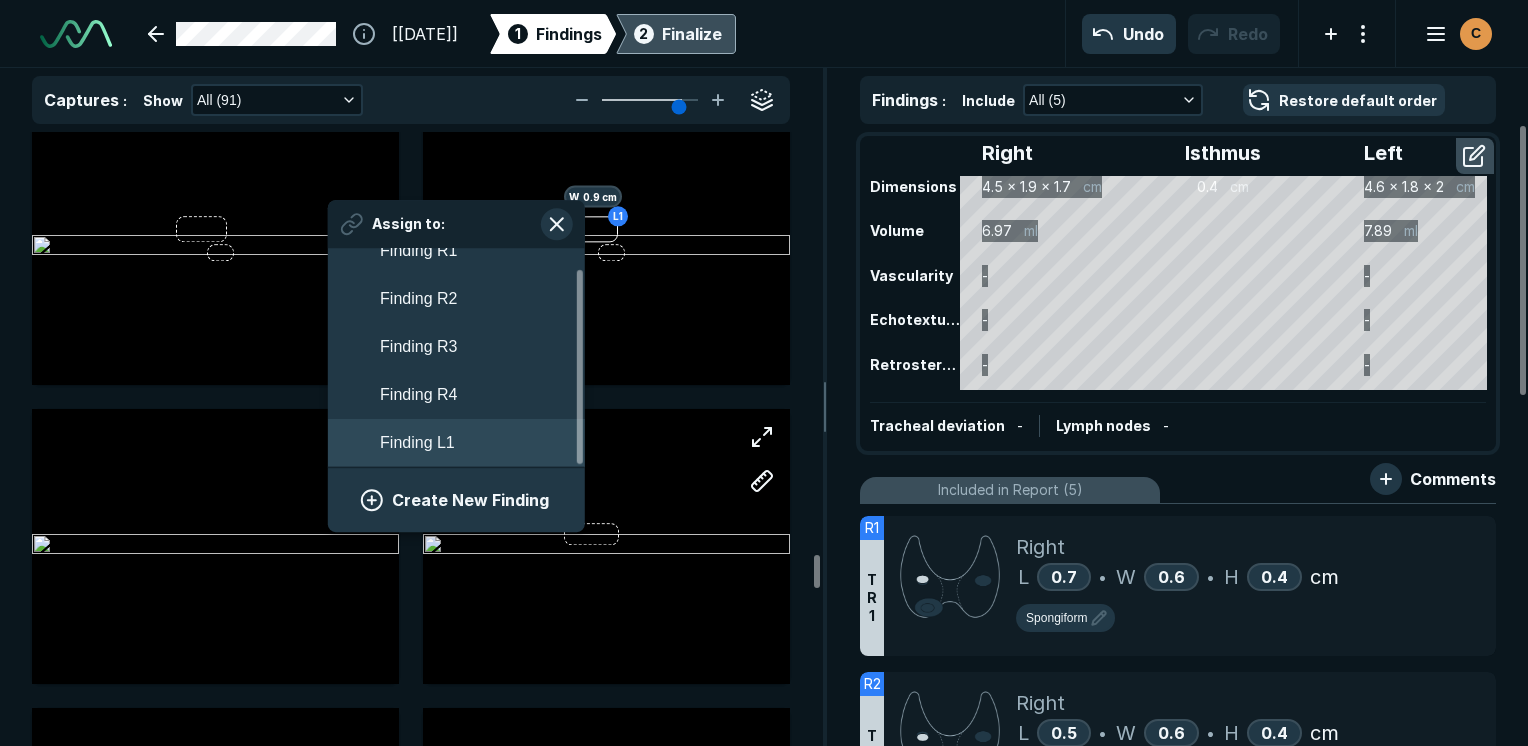 click on "Finding L1" at bounding box center [417, 443] 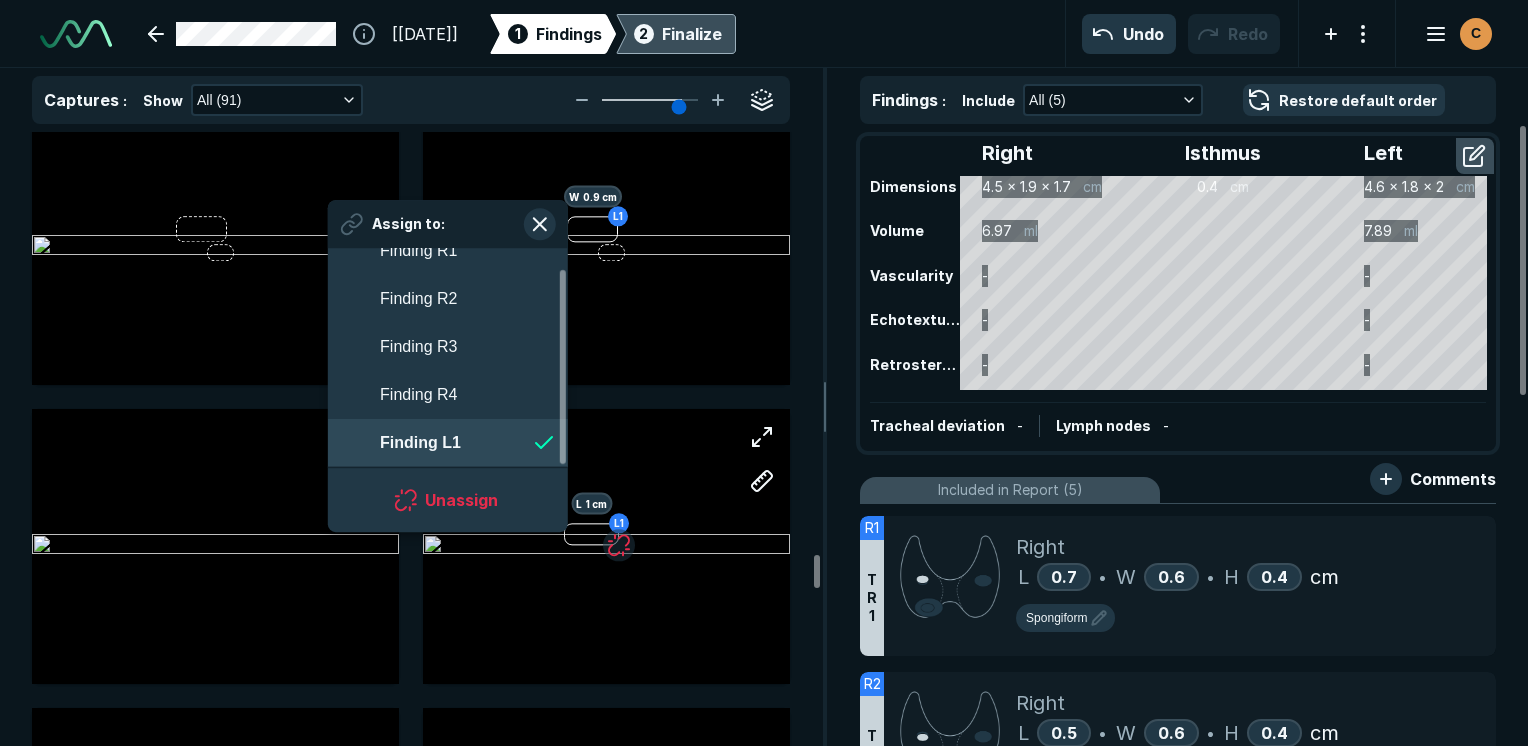 scroll, scrollTop: 3508, scrollLeft: 3649, axis: both 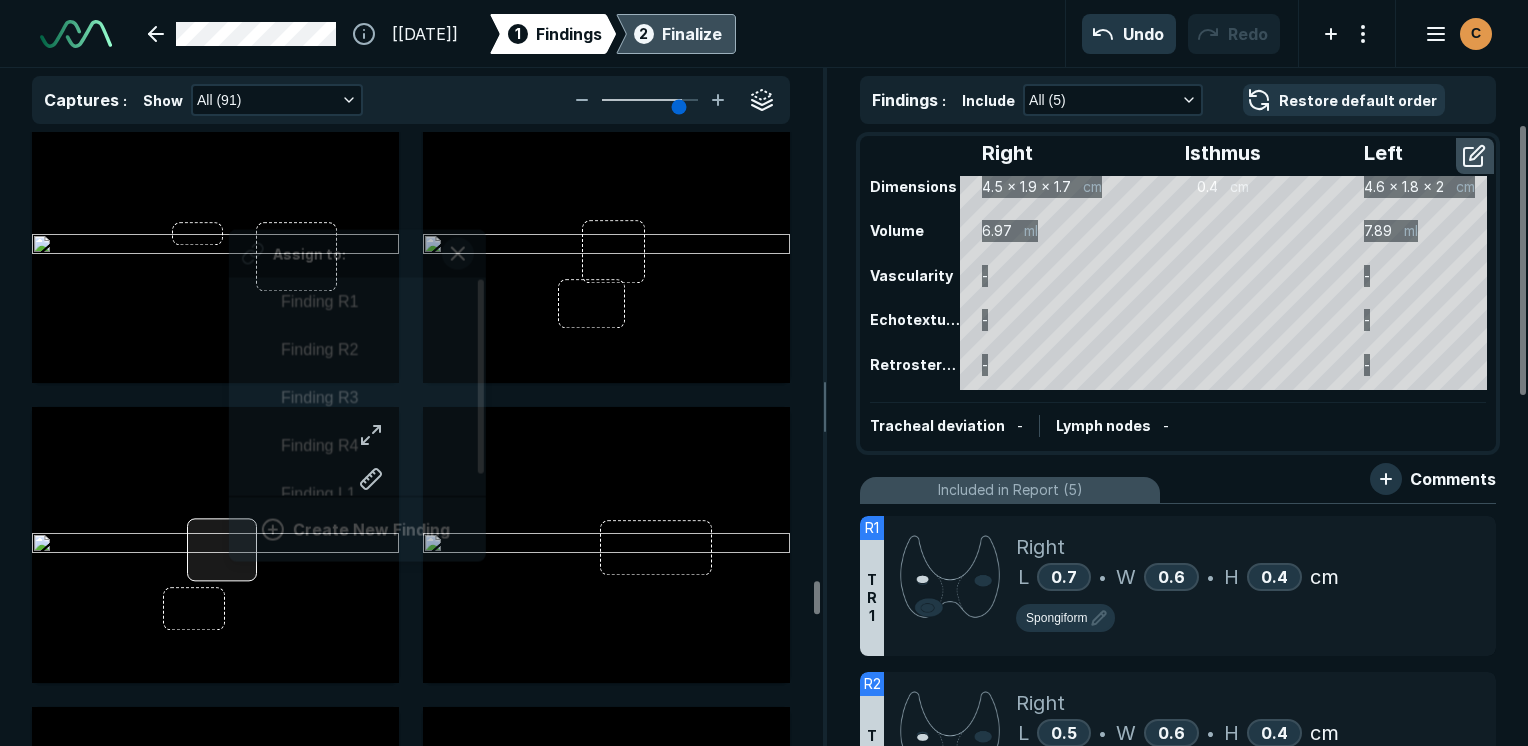 click on "Assign to: Finding R1 Finding R2 Finding R3 Finding R4 Finding L1 Create New Finding" at bounding box center (215, 544) 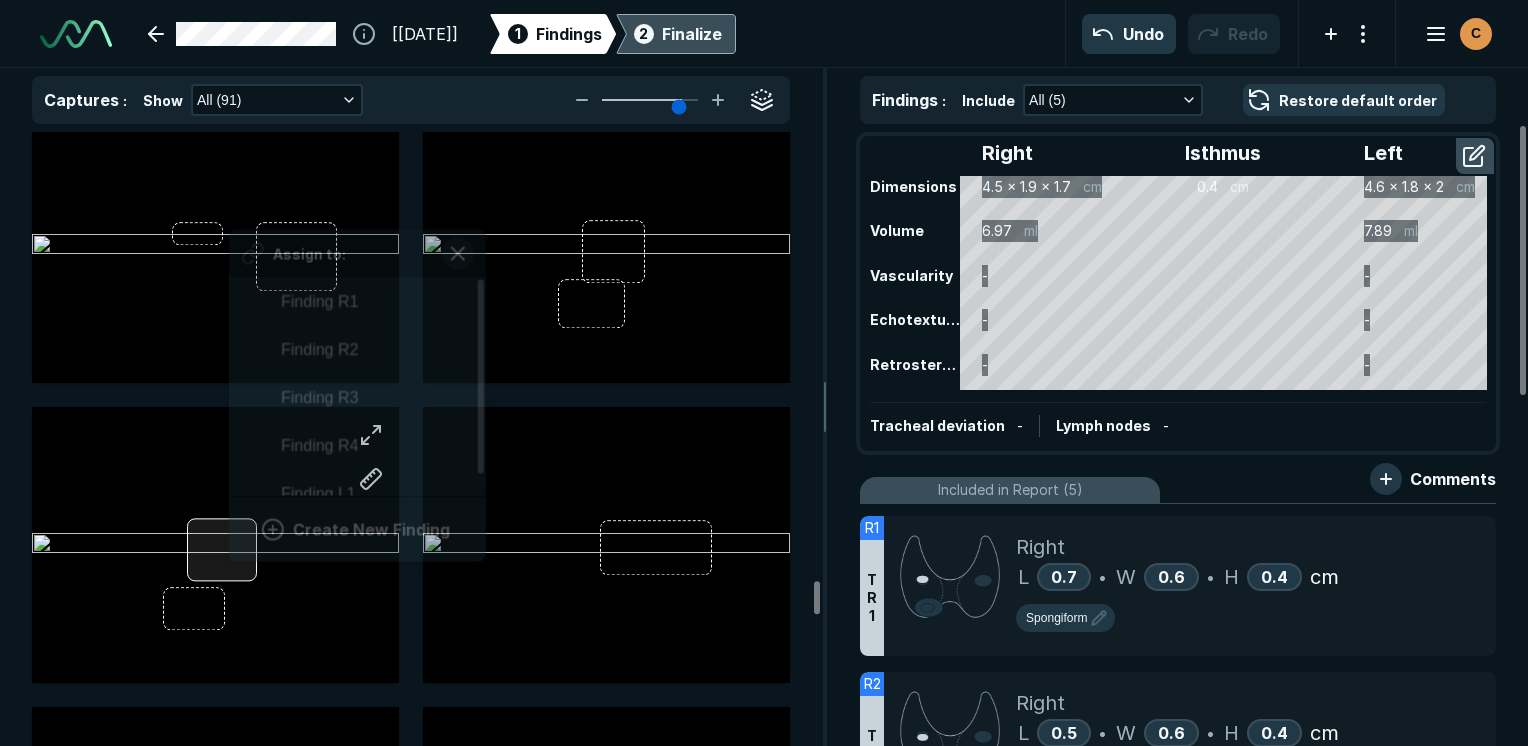 scroll, scrollTop: 3508, scrollLeft: 3708, axis: both 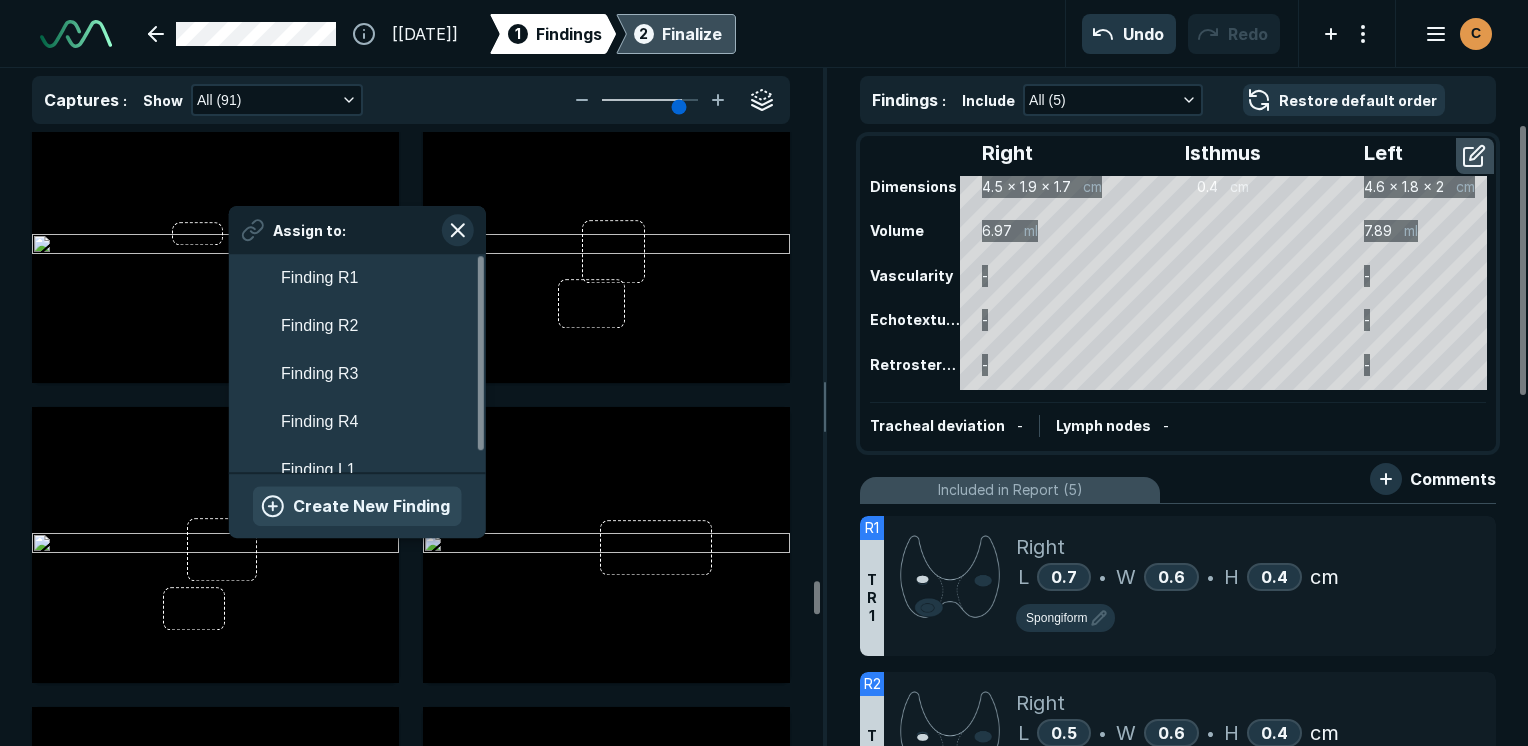 click on "Create New Finding" at bounding box center (357, 507) 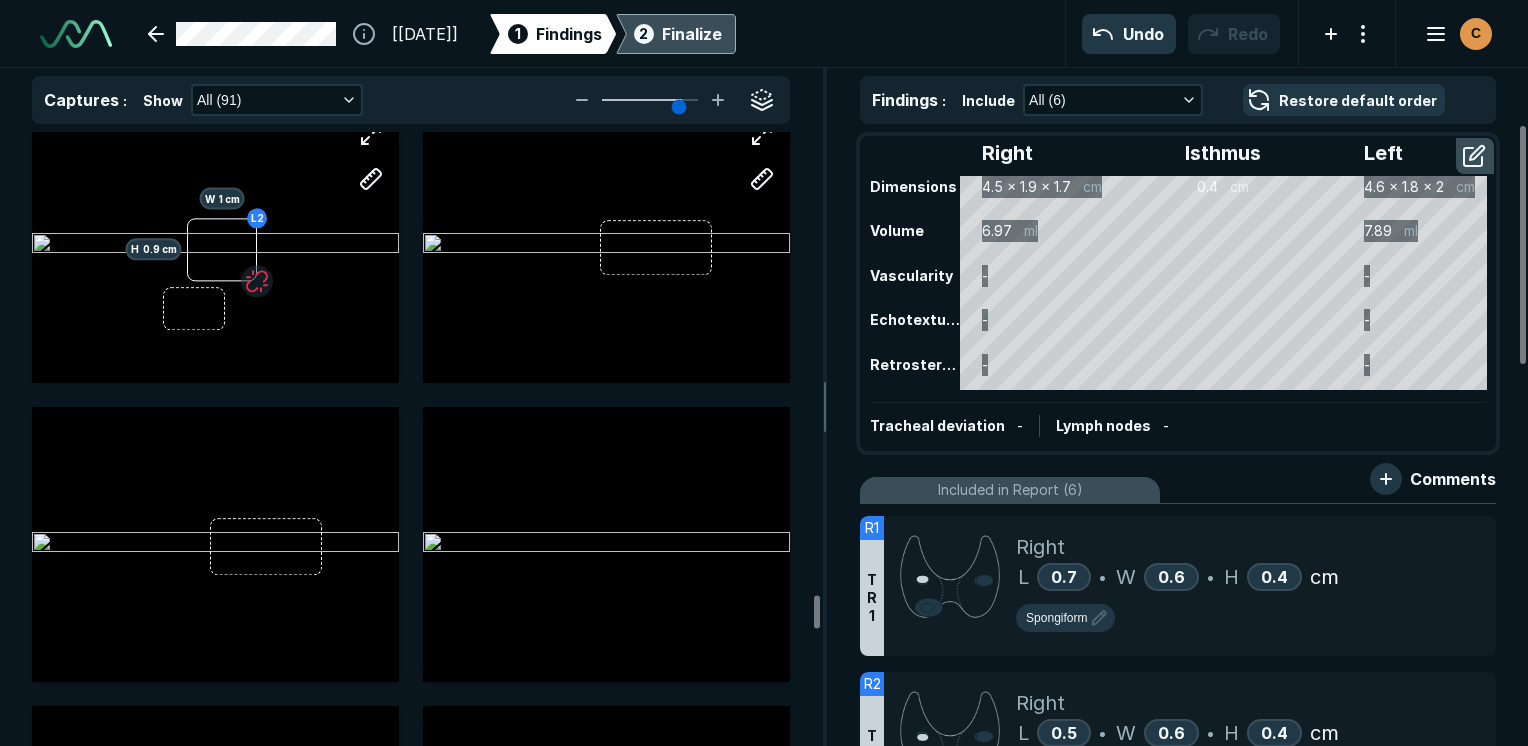 scroll, scrollTop: 10600, scrollLeft: 0, axis: vertical 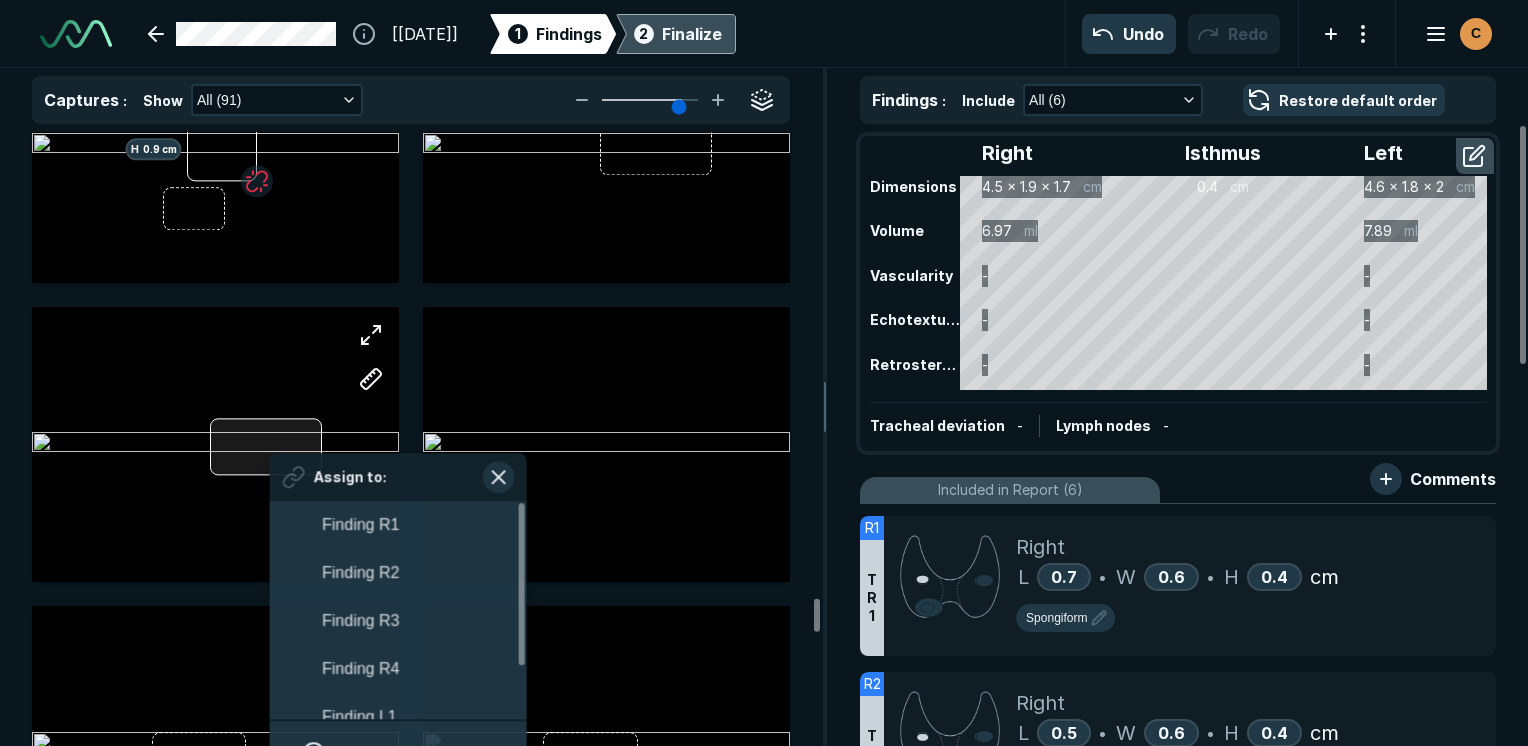 click on "Assign to: Finding R1 Finding R2 Finding R3 Finding R4 Finding L1 Finding L2 Create New Finding" at bounding box center [215, 444] 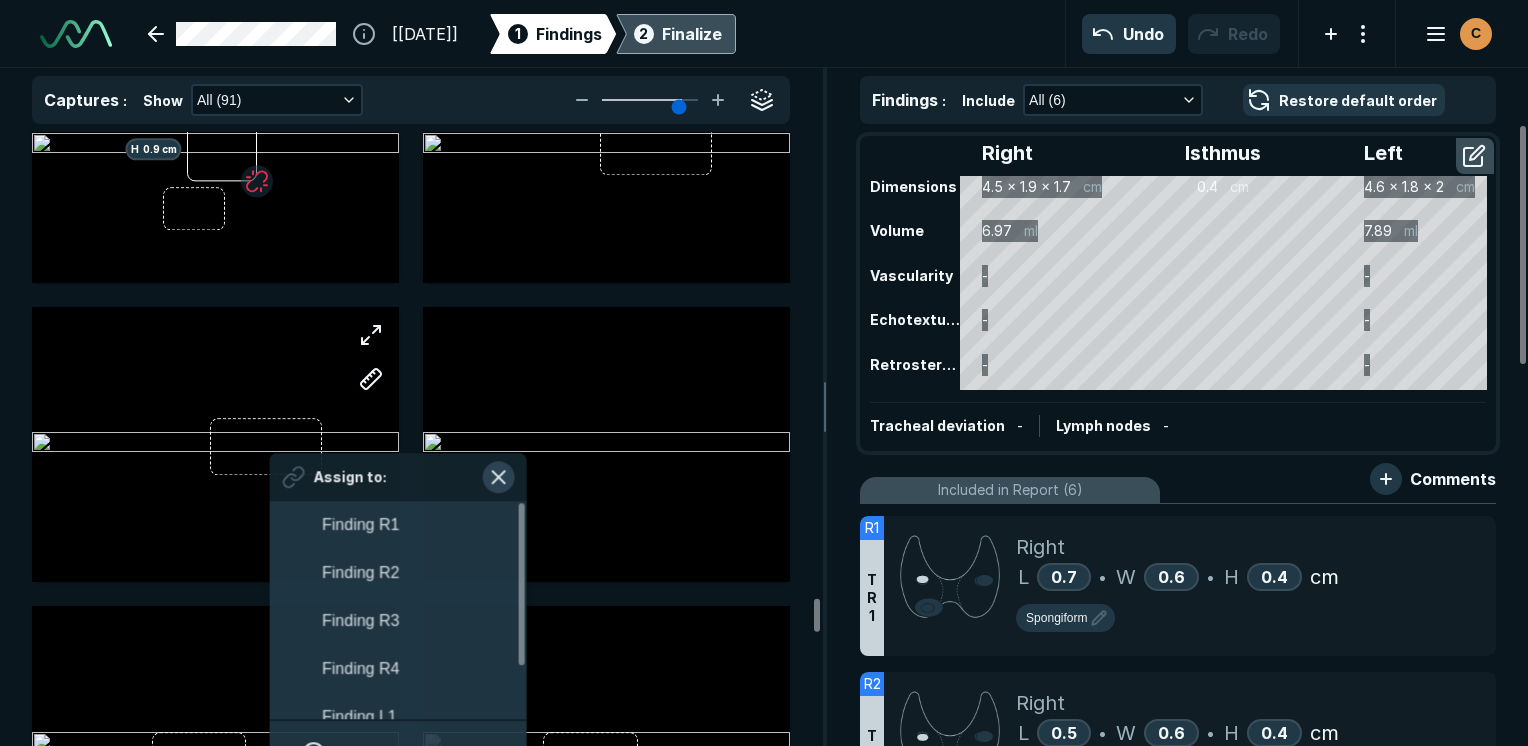 scroll, scrollTop: 3508, scrollLeft: 3708, axis: both 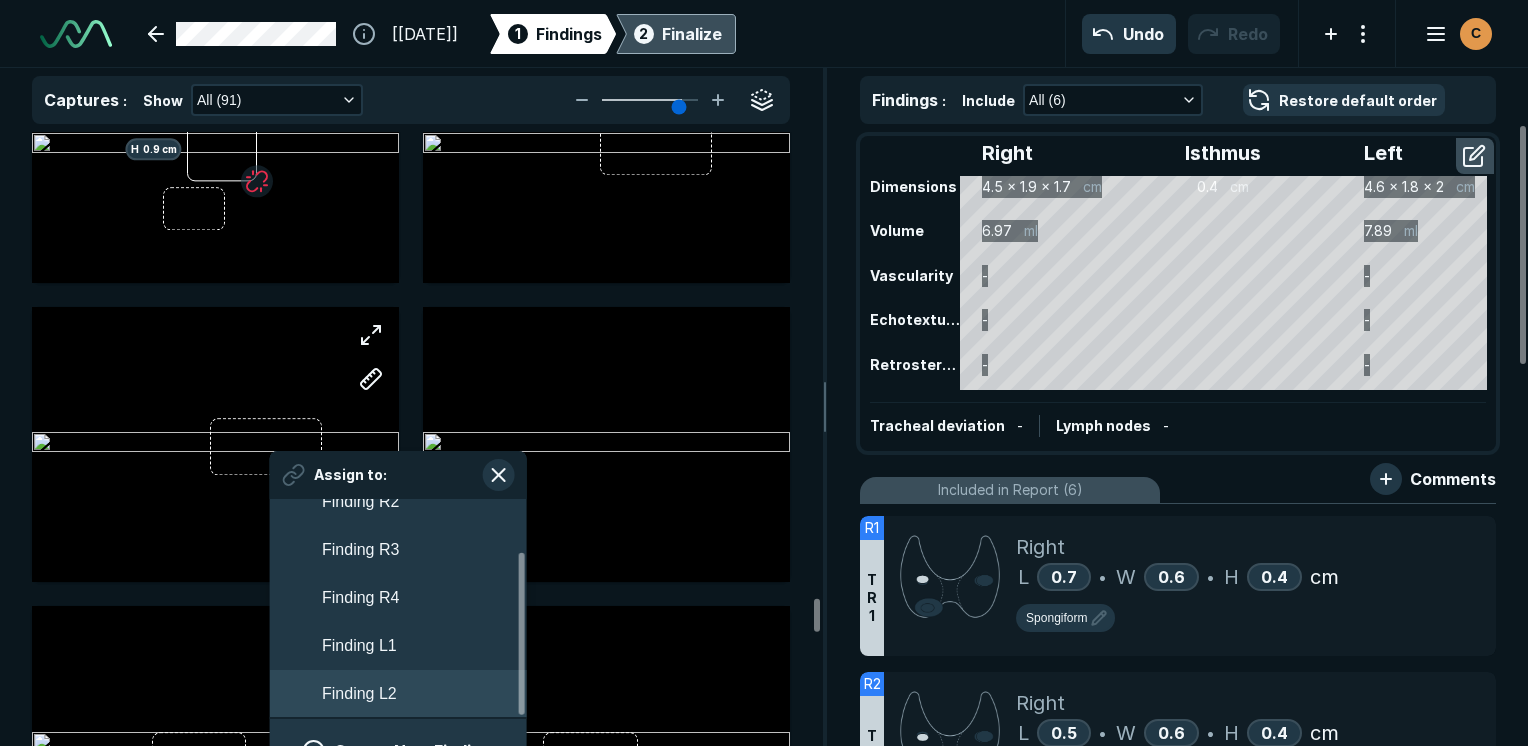 click on "Finding L2" at bounding box center (398, 694) 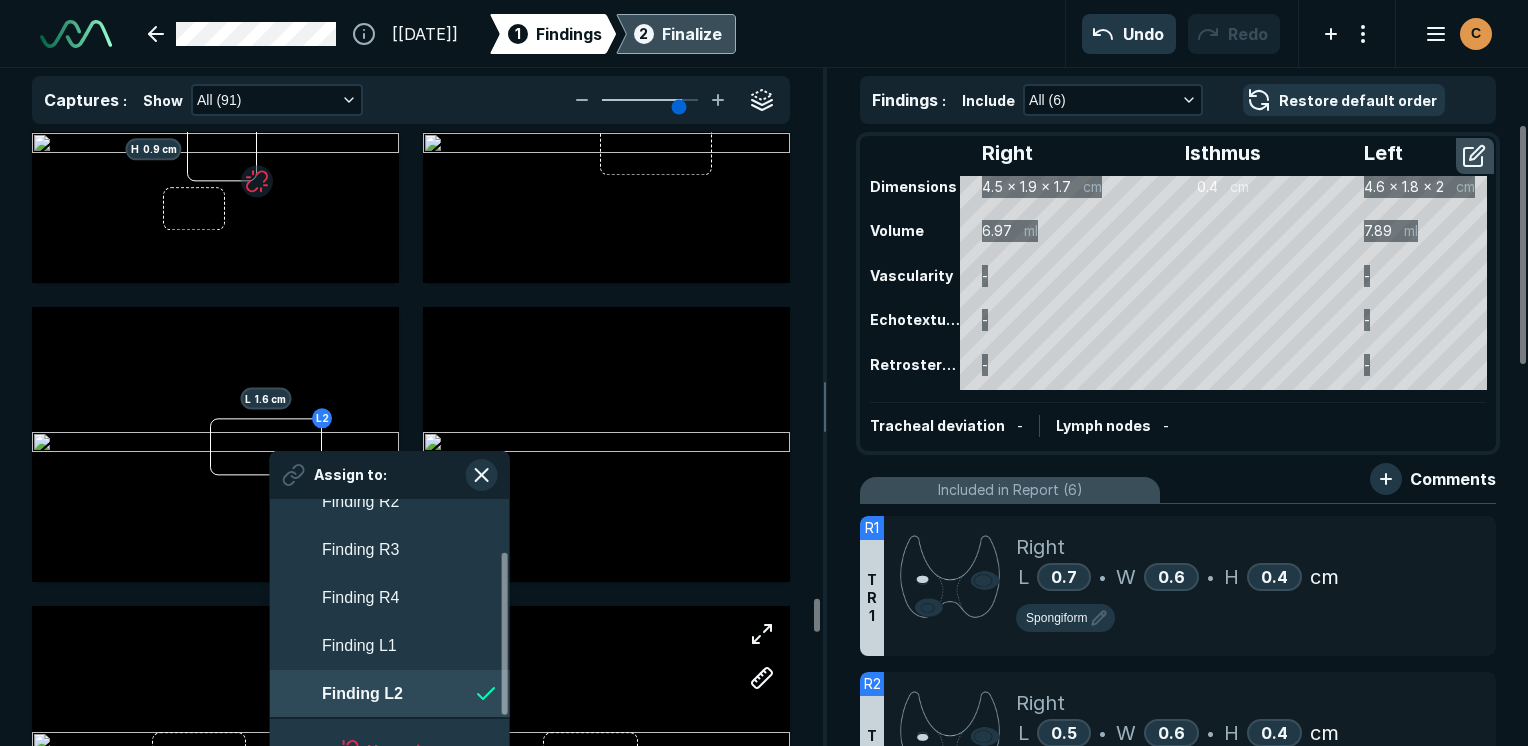 scroll, scrollTop: 3508, scrollLeft: 3649, axis: both 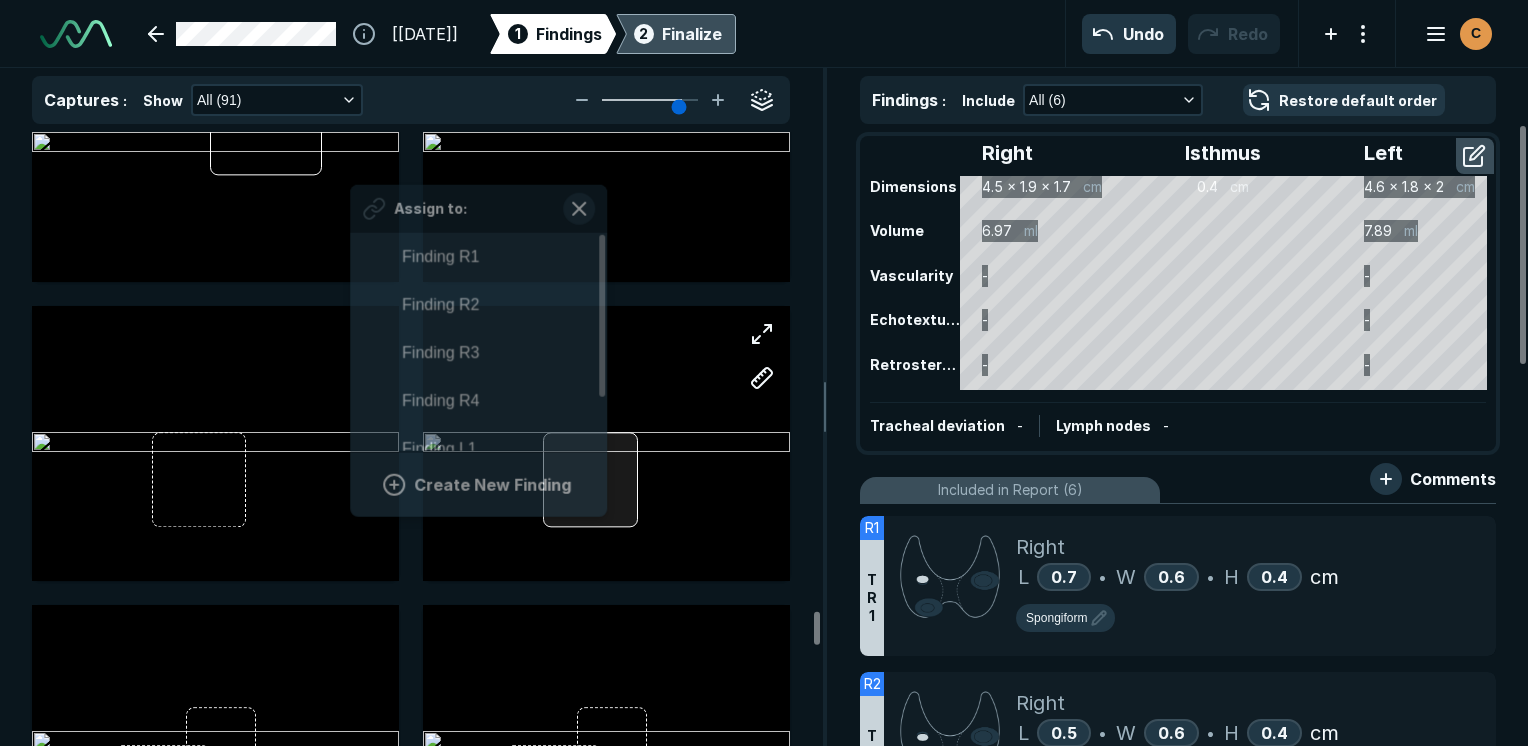 click at bounding box center (590, 480) 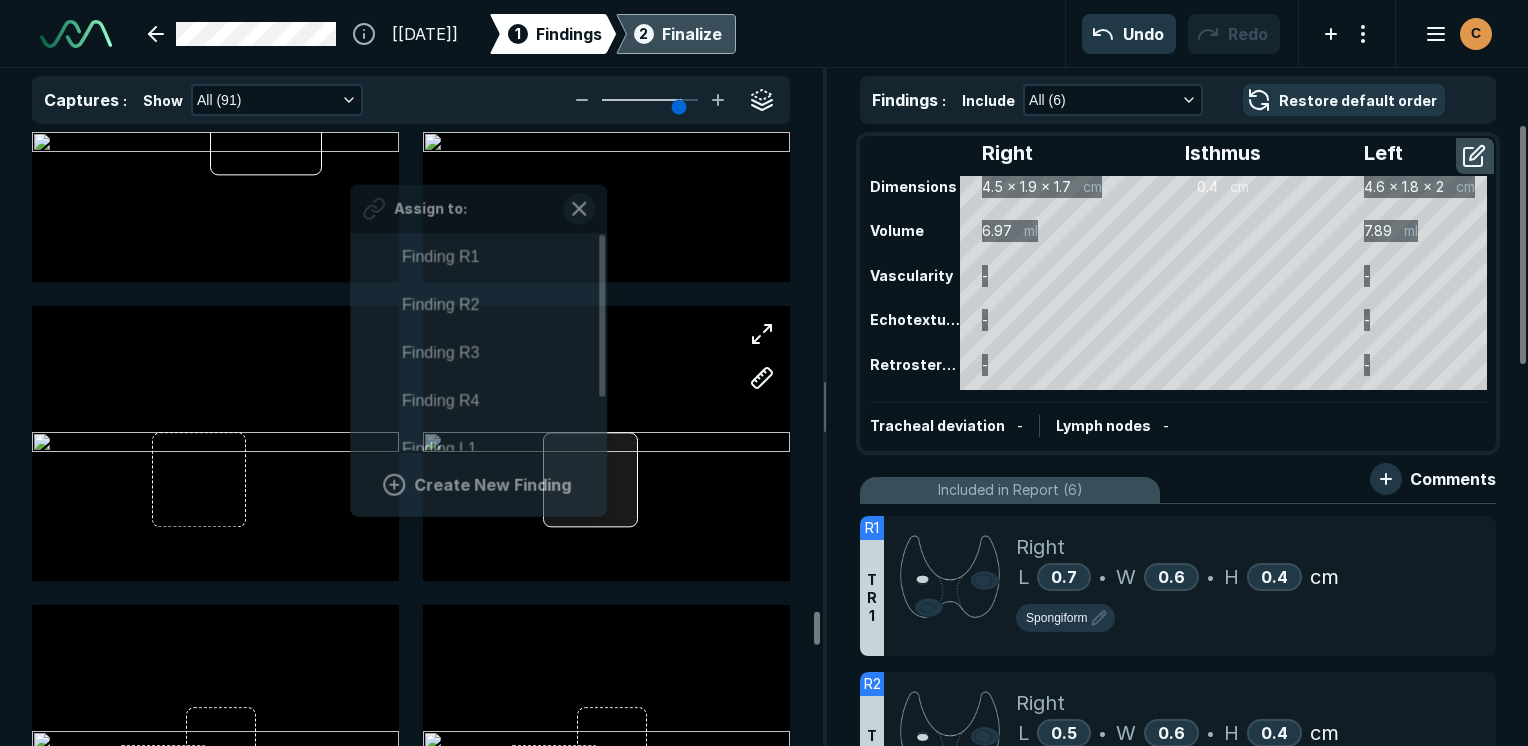 scroll, scrollTop: 3508, scrollLeft: 3708, axis: both 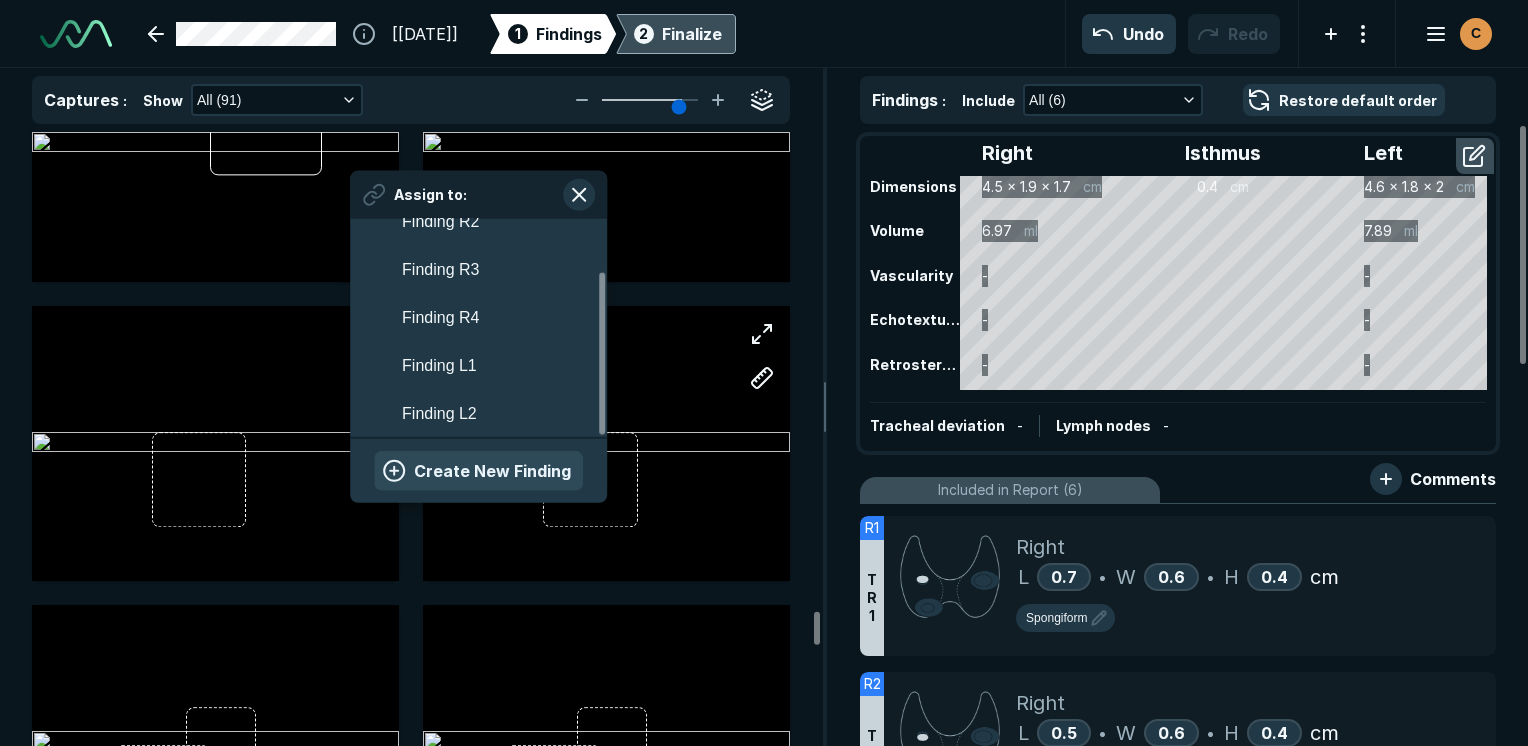 click on "Create New Finding" at bounding box center [478, 471] 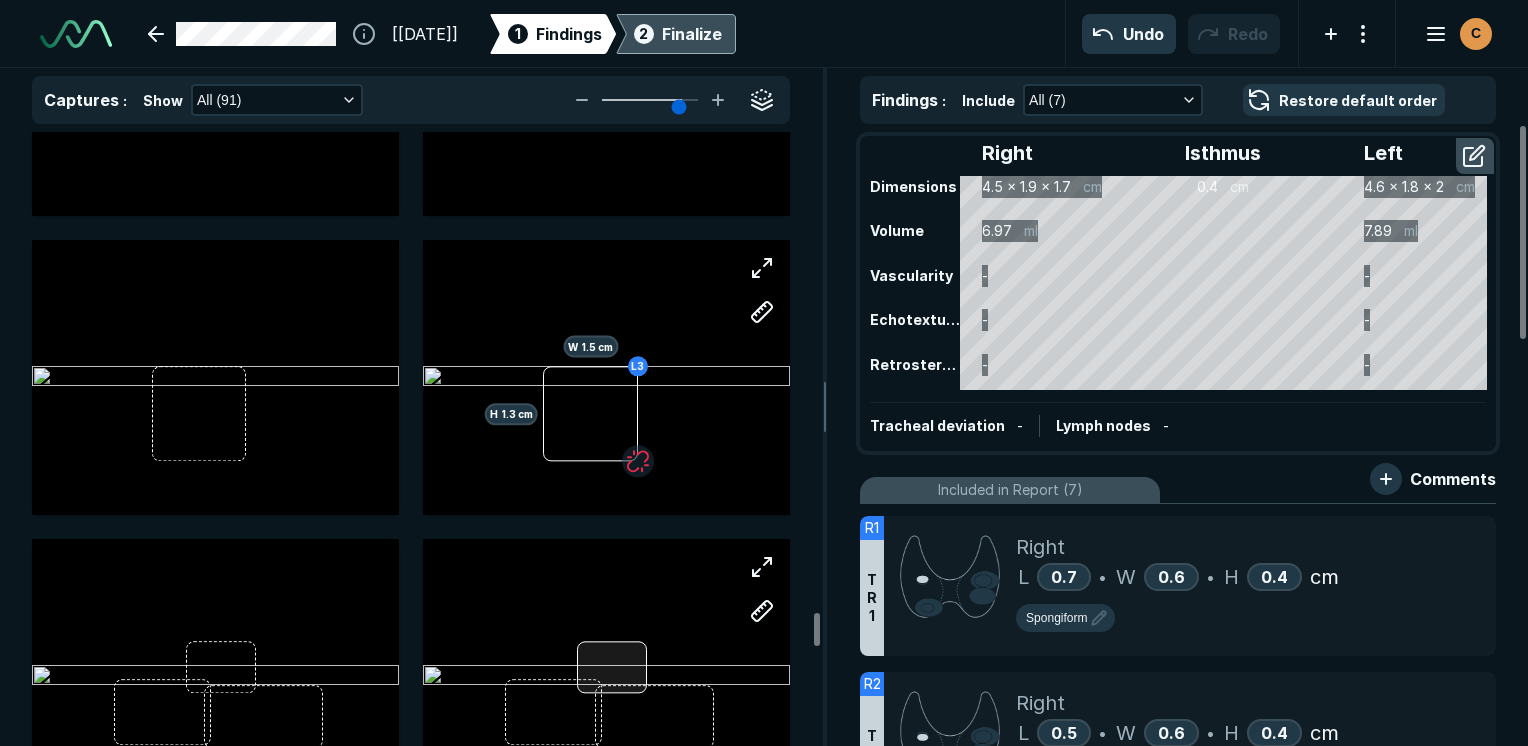 scroll, scrollTop: 11100, scrollLeft: 0, axis: vertical 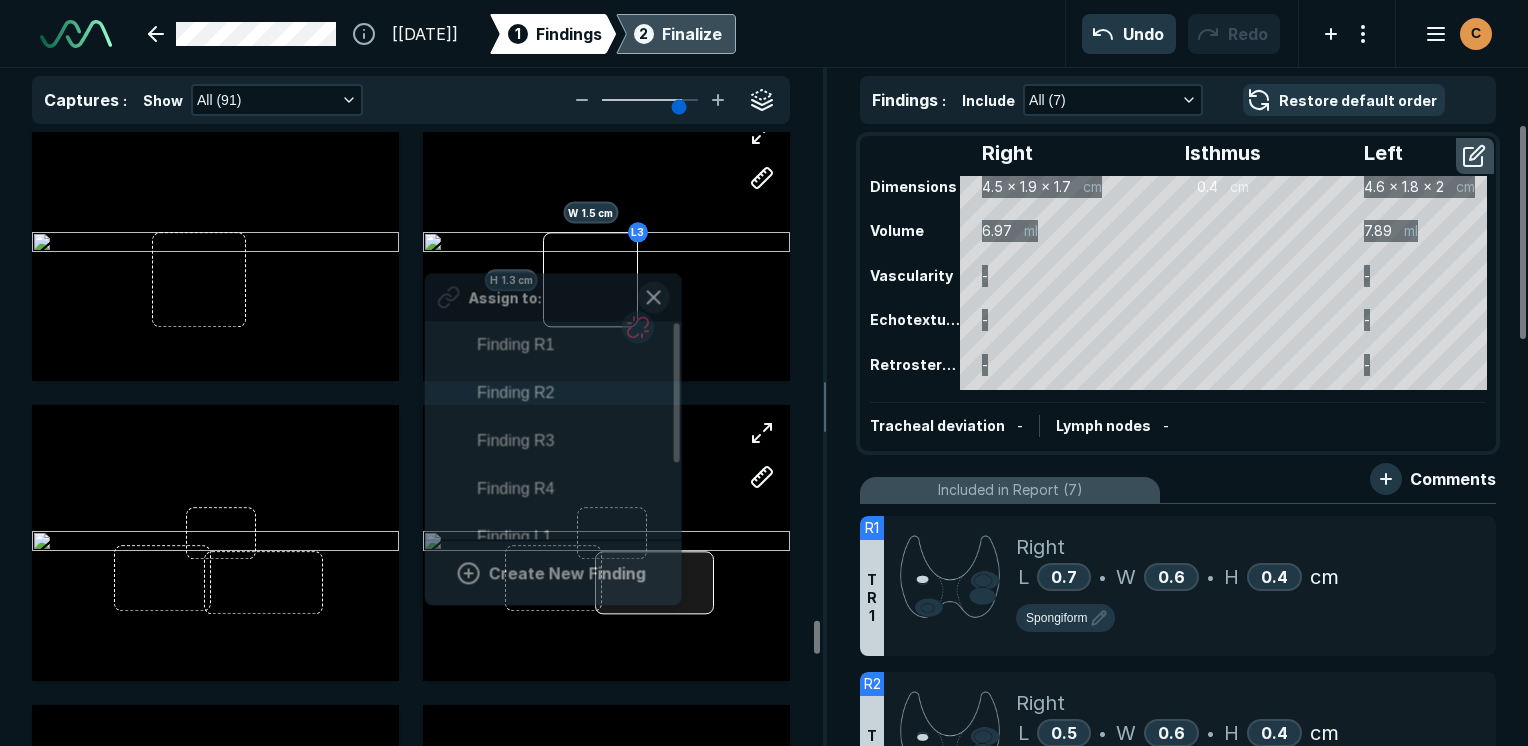 click at bounding box center [654, 582] 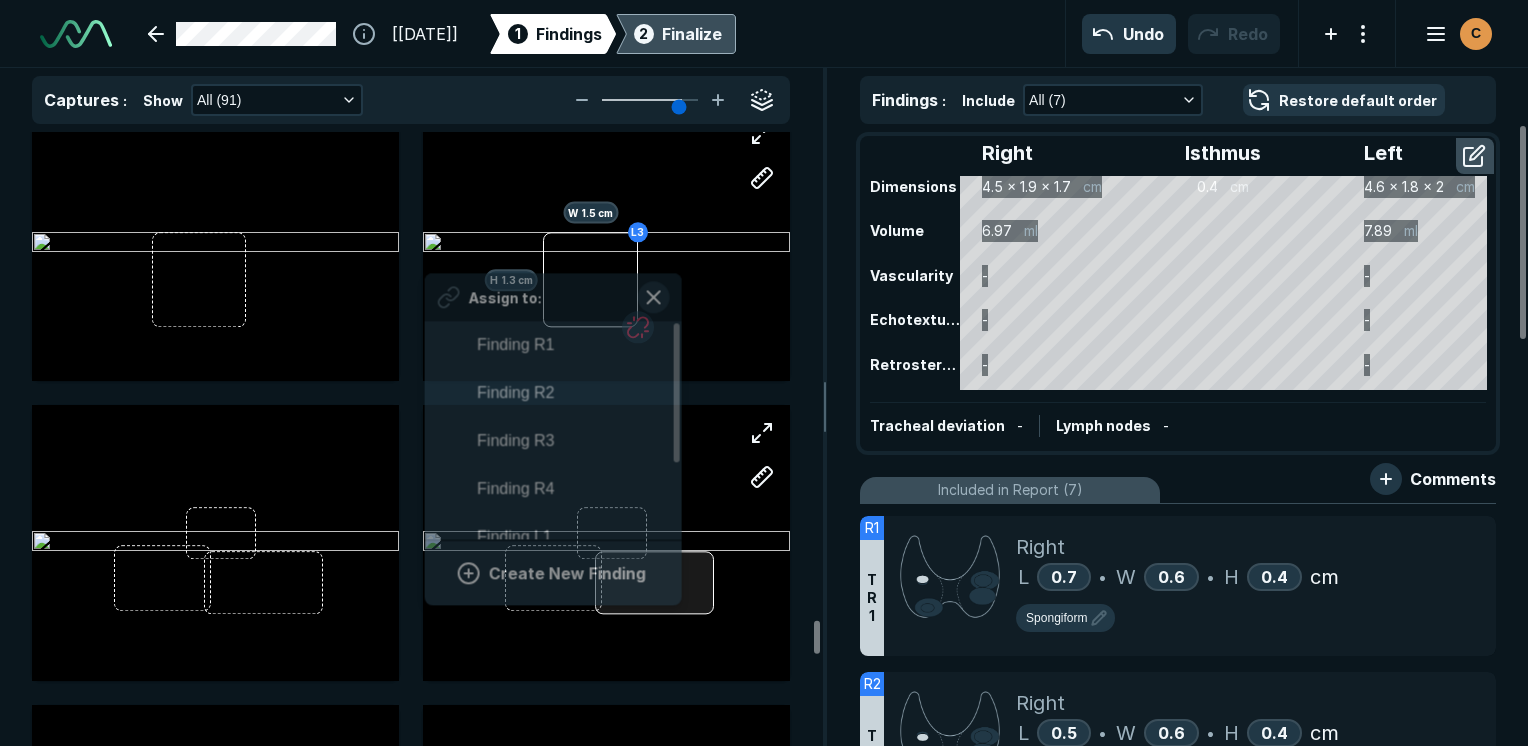scroll, scrollTop: 3508, scrollLeft: 3708, axis: both 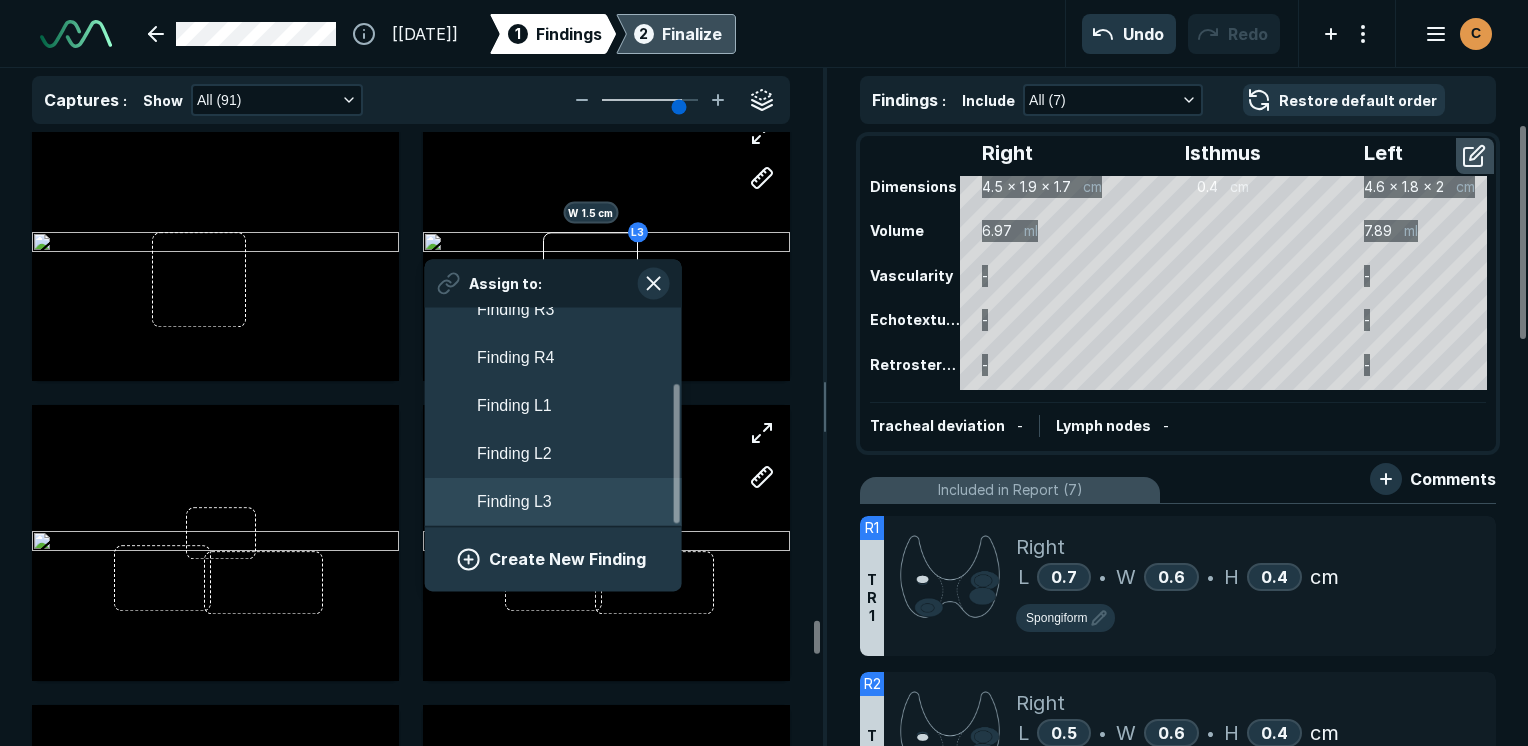 click on "Finding L3" at bounding box center [514, 503] 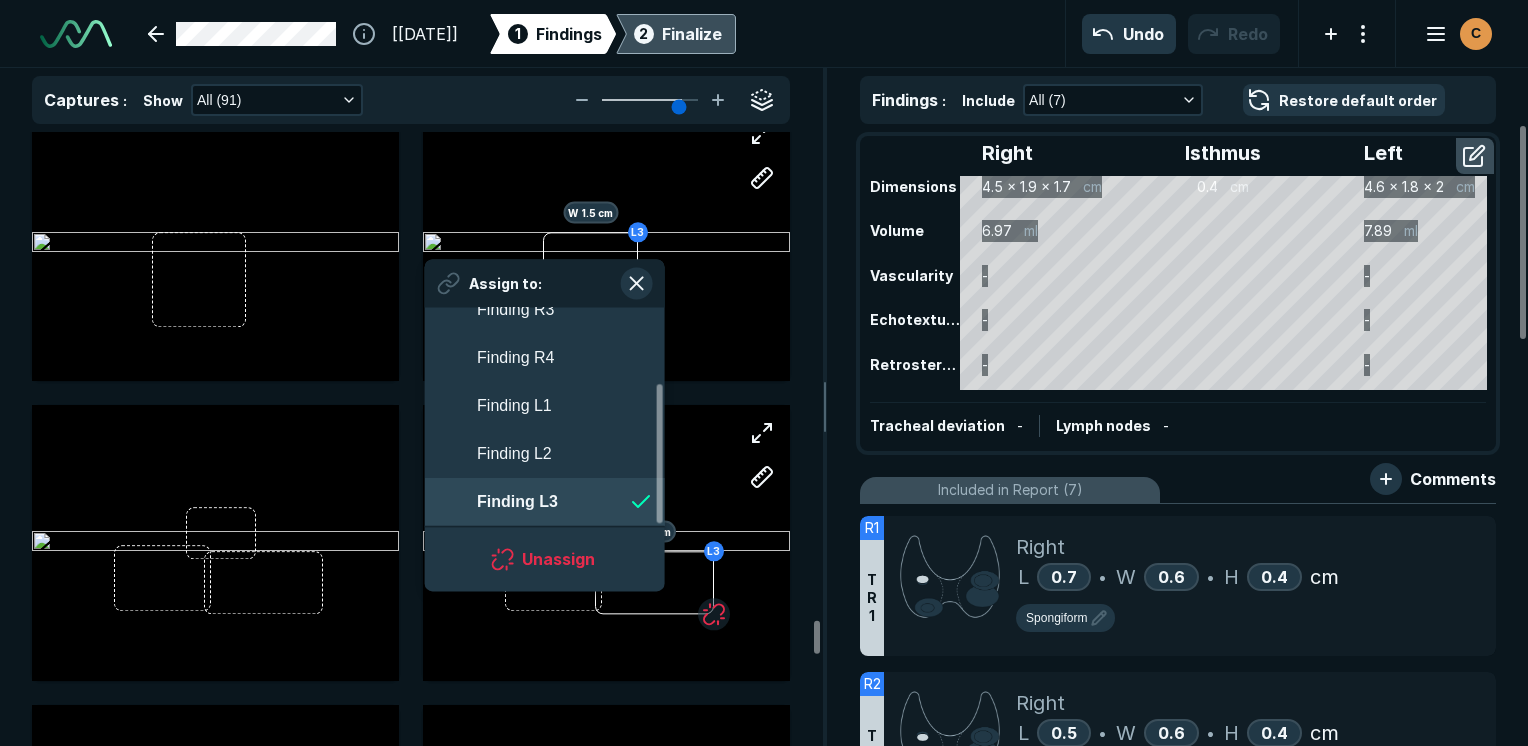 scroll, scrollTop: 3508, scrollLeft: 3649, axis: both 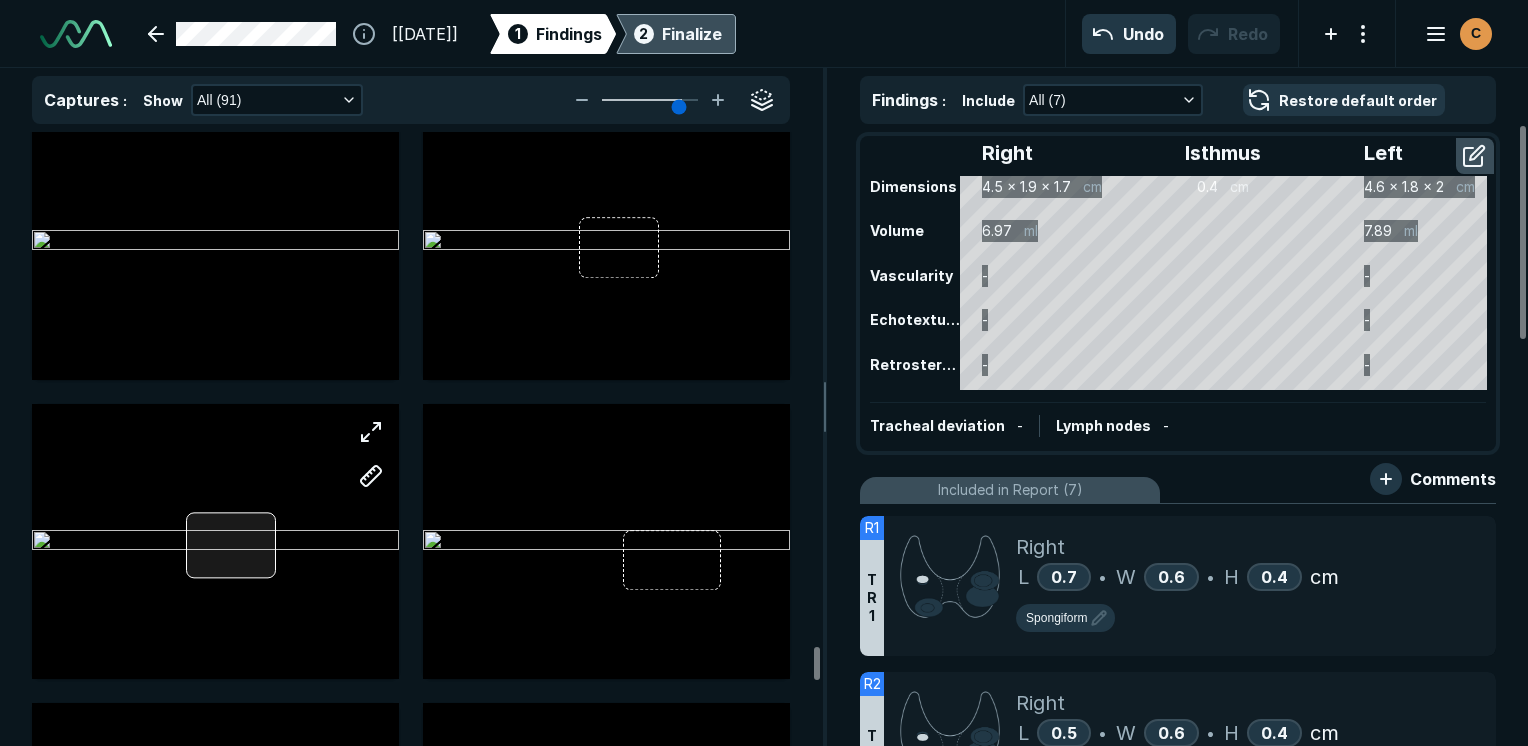 click at bounding box center (215, 541) 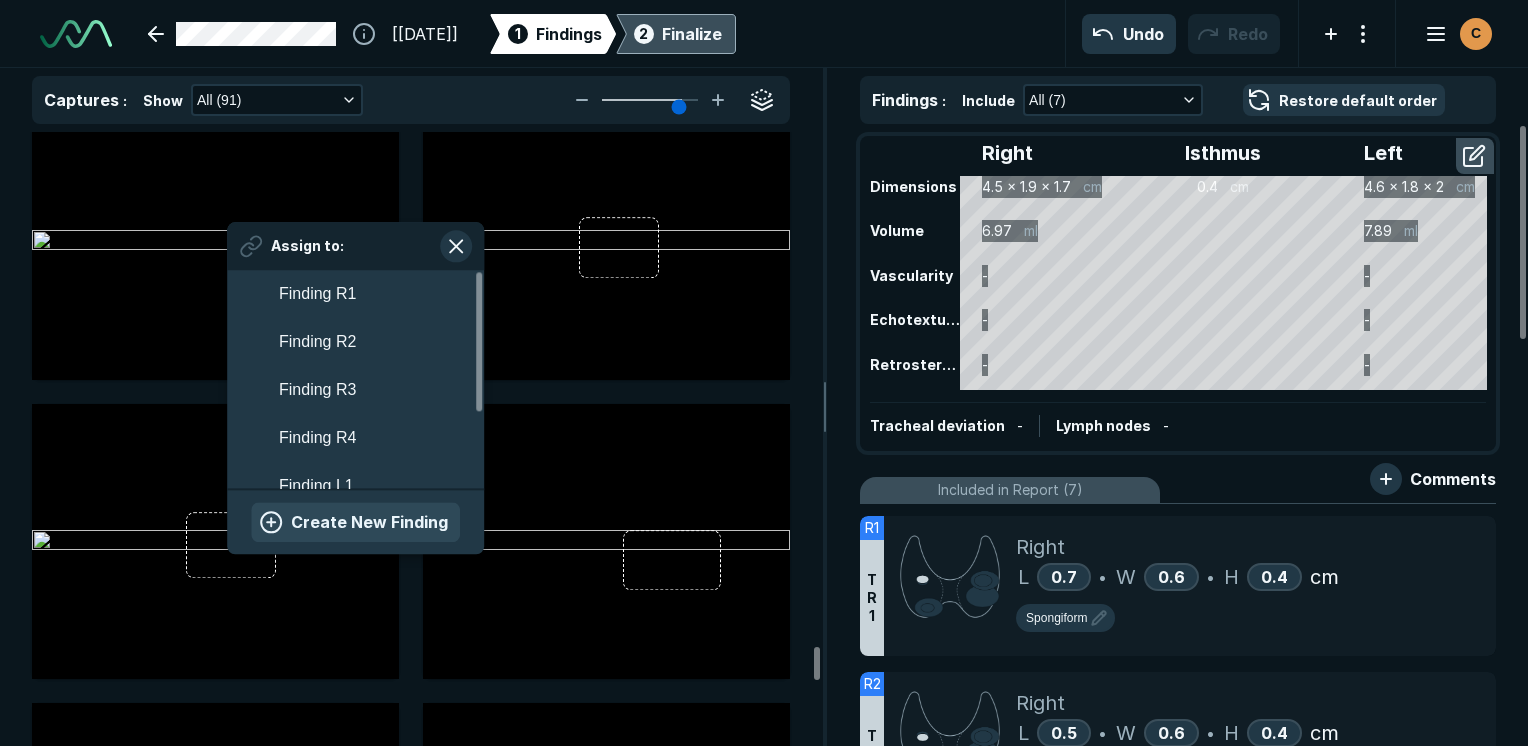 scroll, scrollTop: 3508, scrollLeft: 3708, axis: both 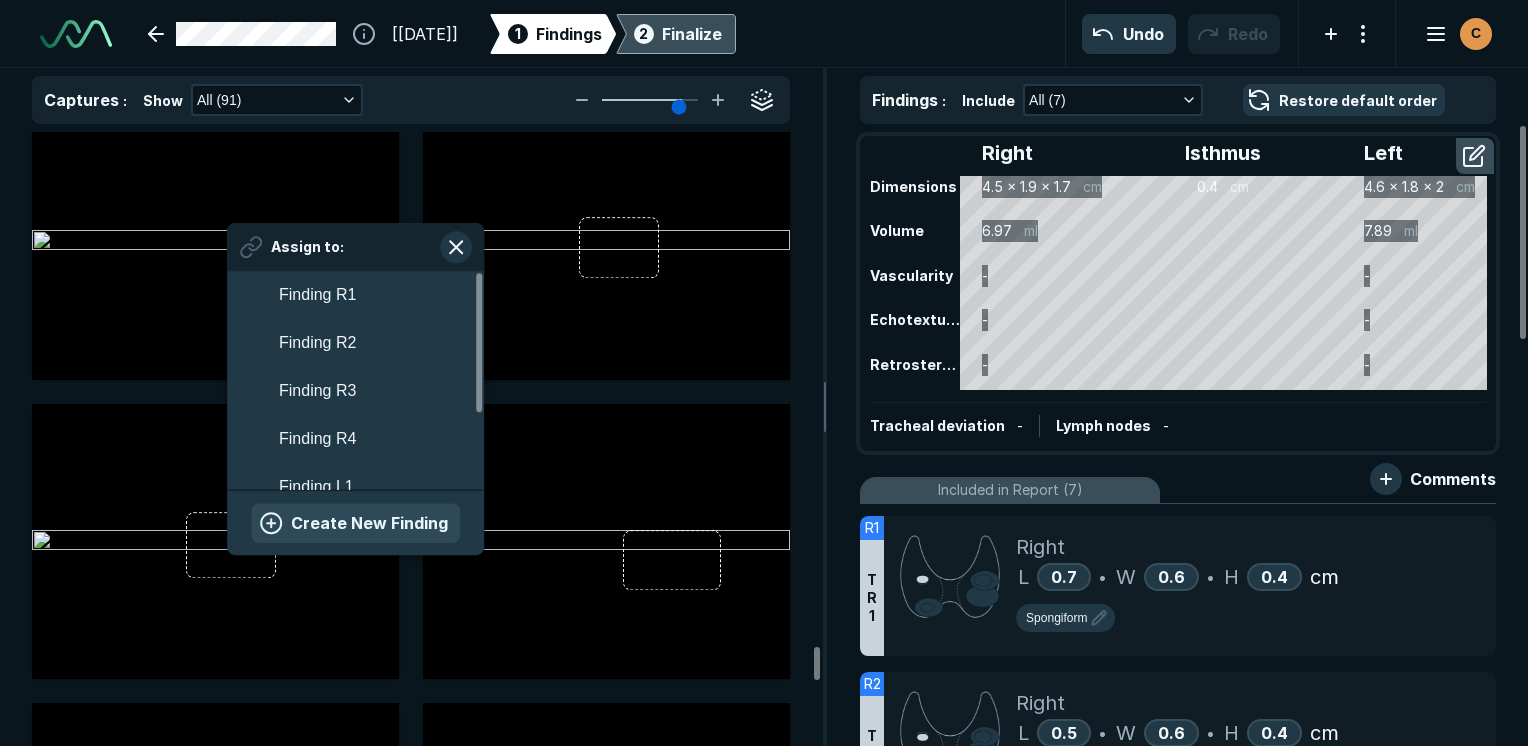 click on "Create New Finding" at bounding box center [355, 523] 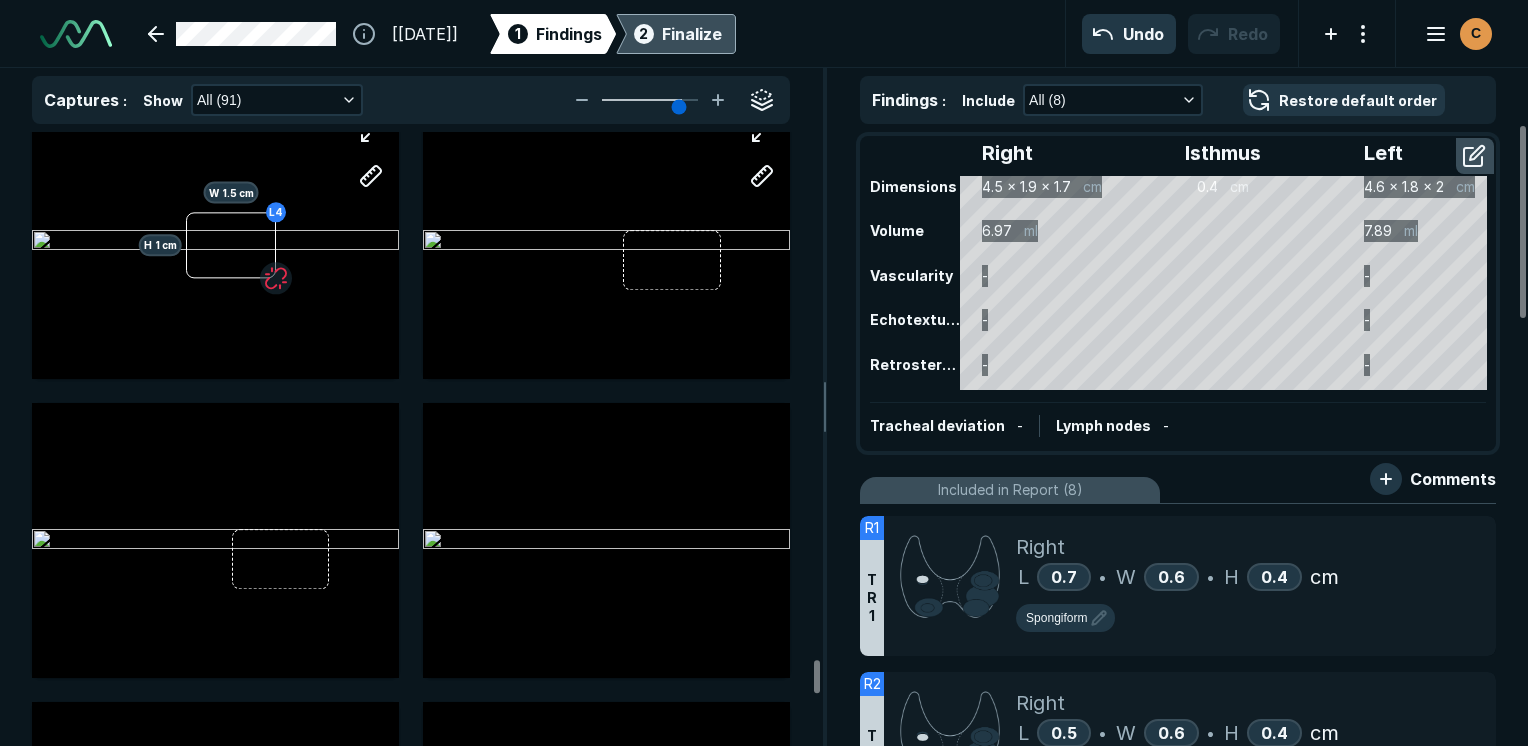 scroll, scrollTop: 12100, scrollLeft: 0, axis: vertical 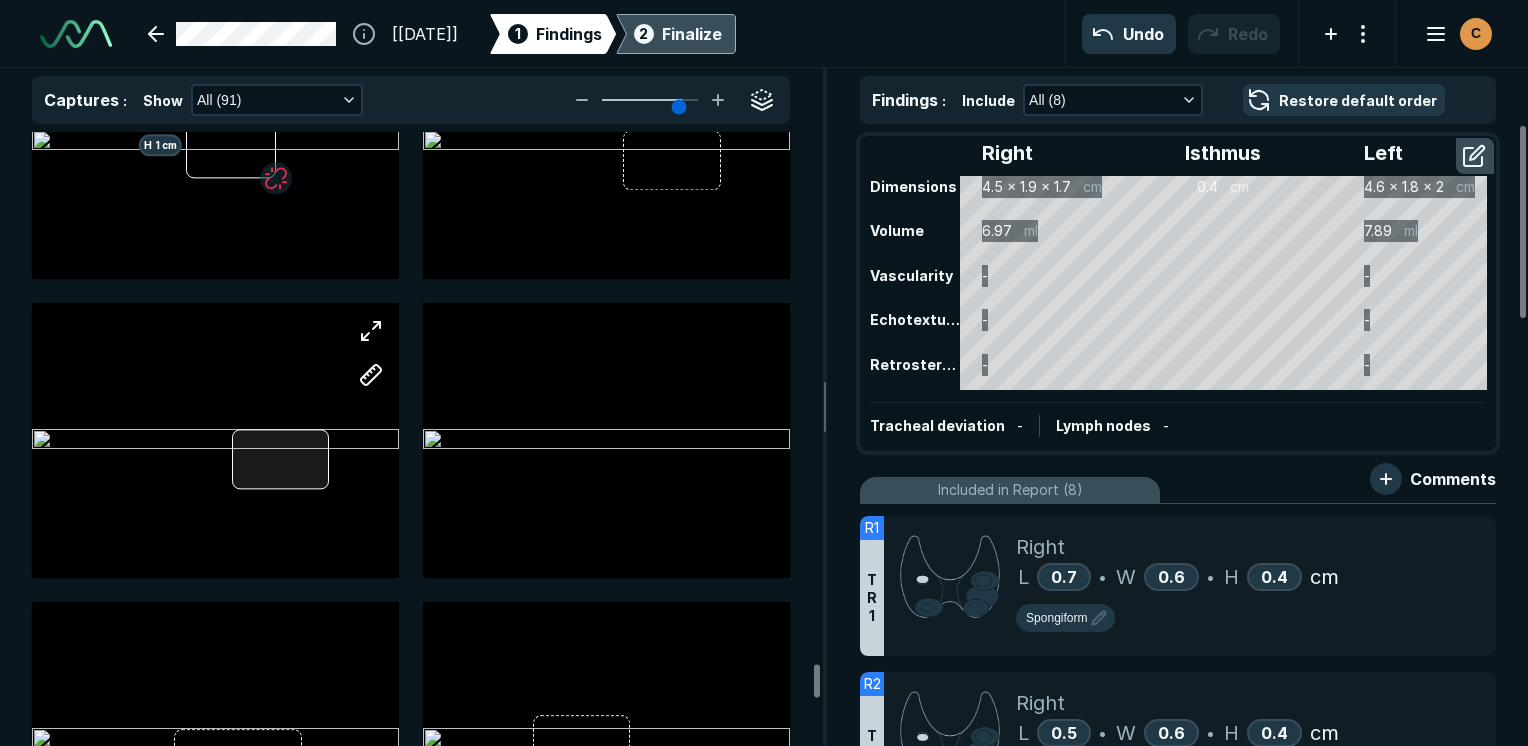 click at bounding box center (215, 440) 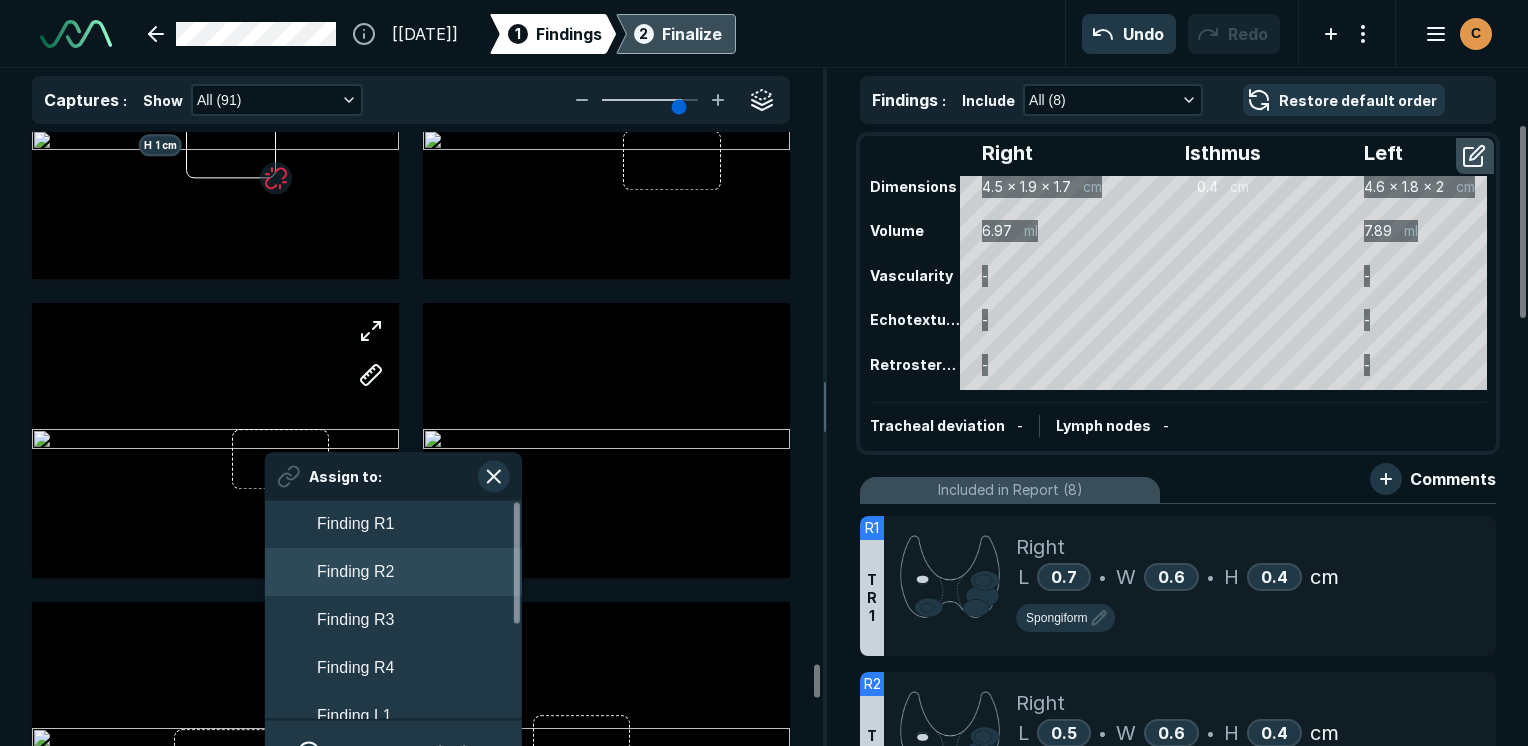 scroll, scrollTop: 3508, scrollLeft: 3708, axis: both 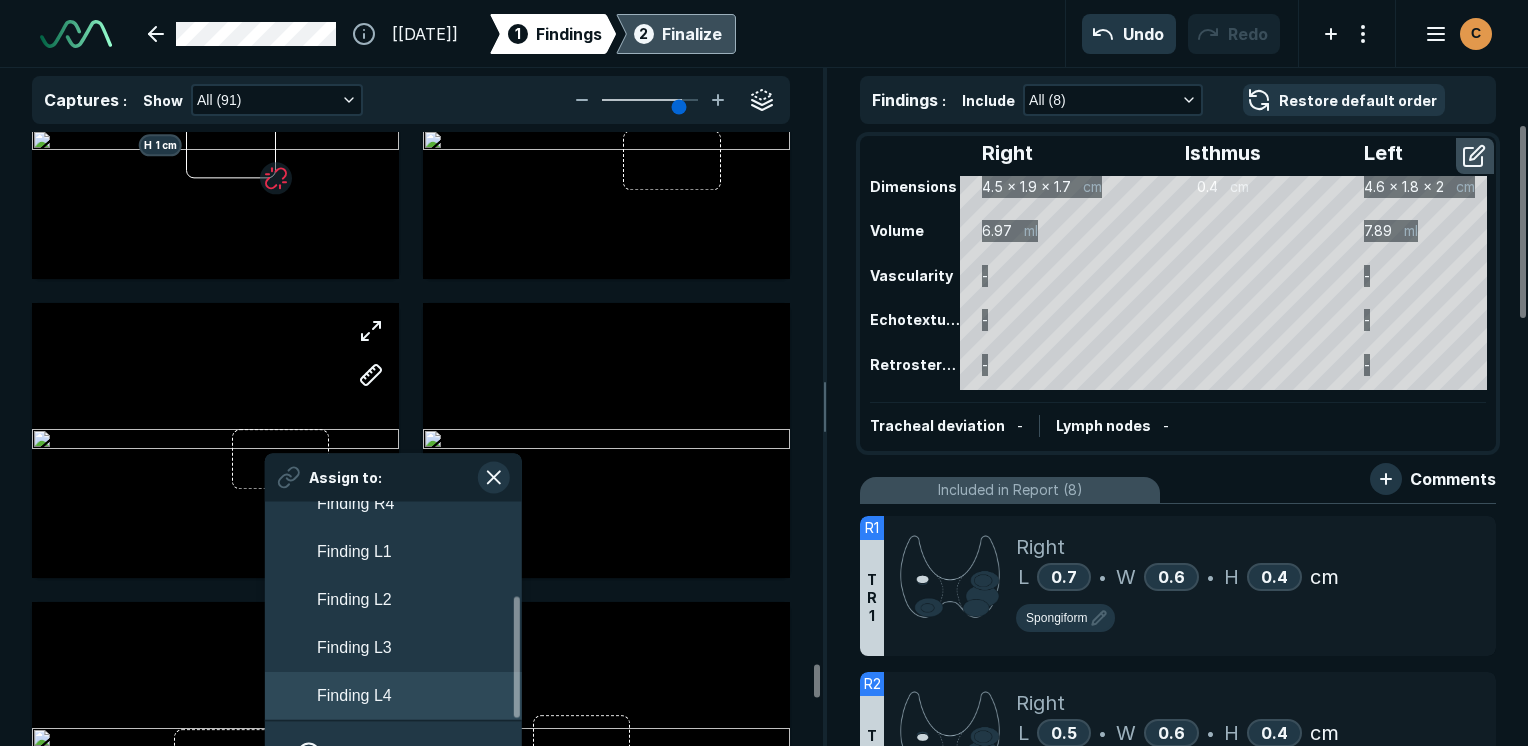 click on "Finding L4" at bounding box center [393, 697] 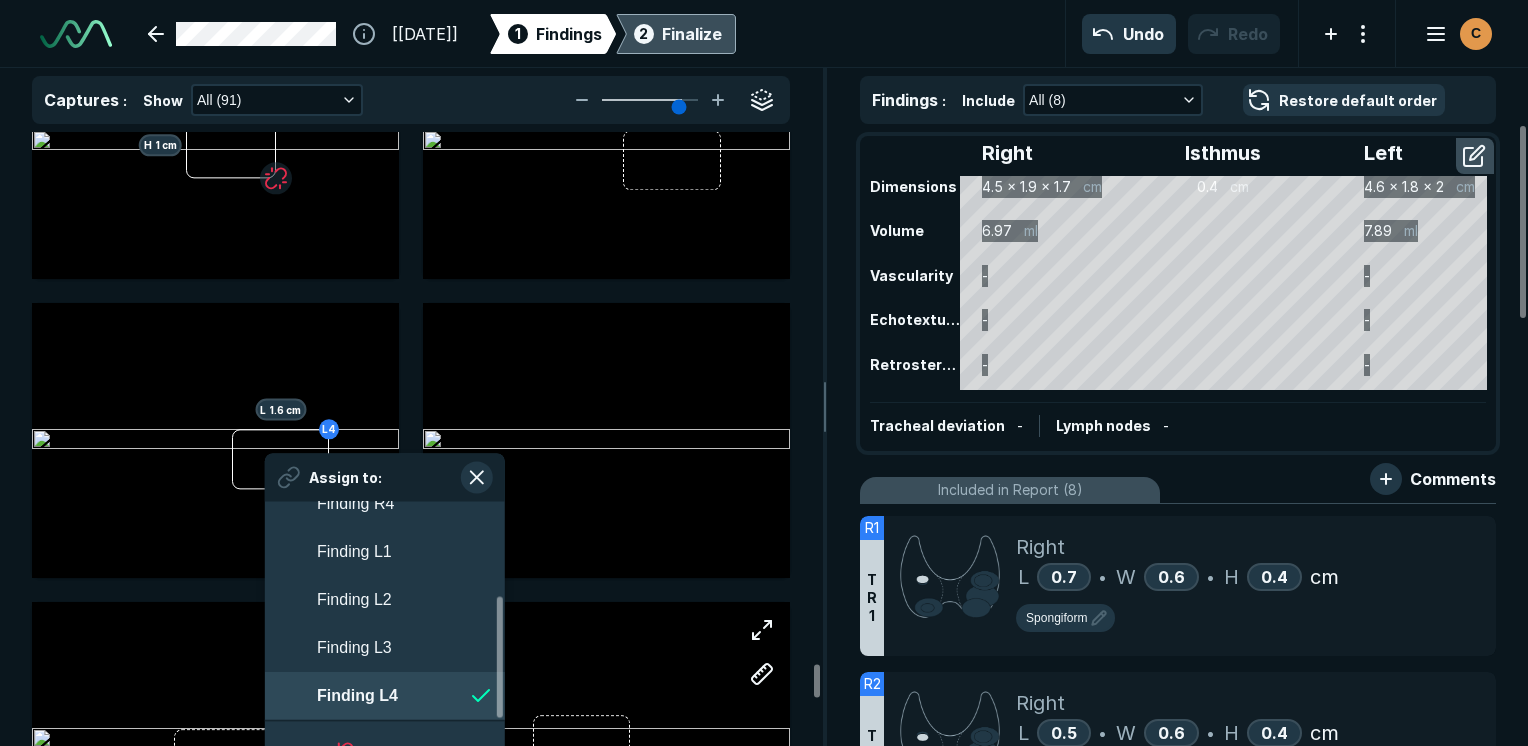 scroll, scrollTop: 3508, scrollLeft: 3649, axis: both 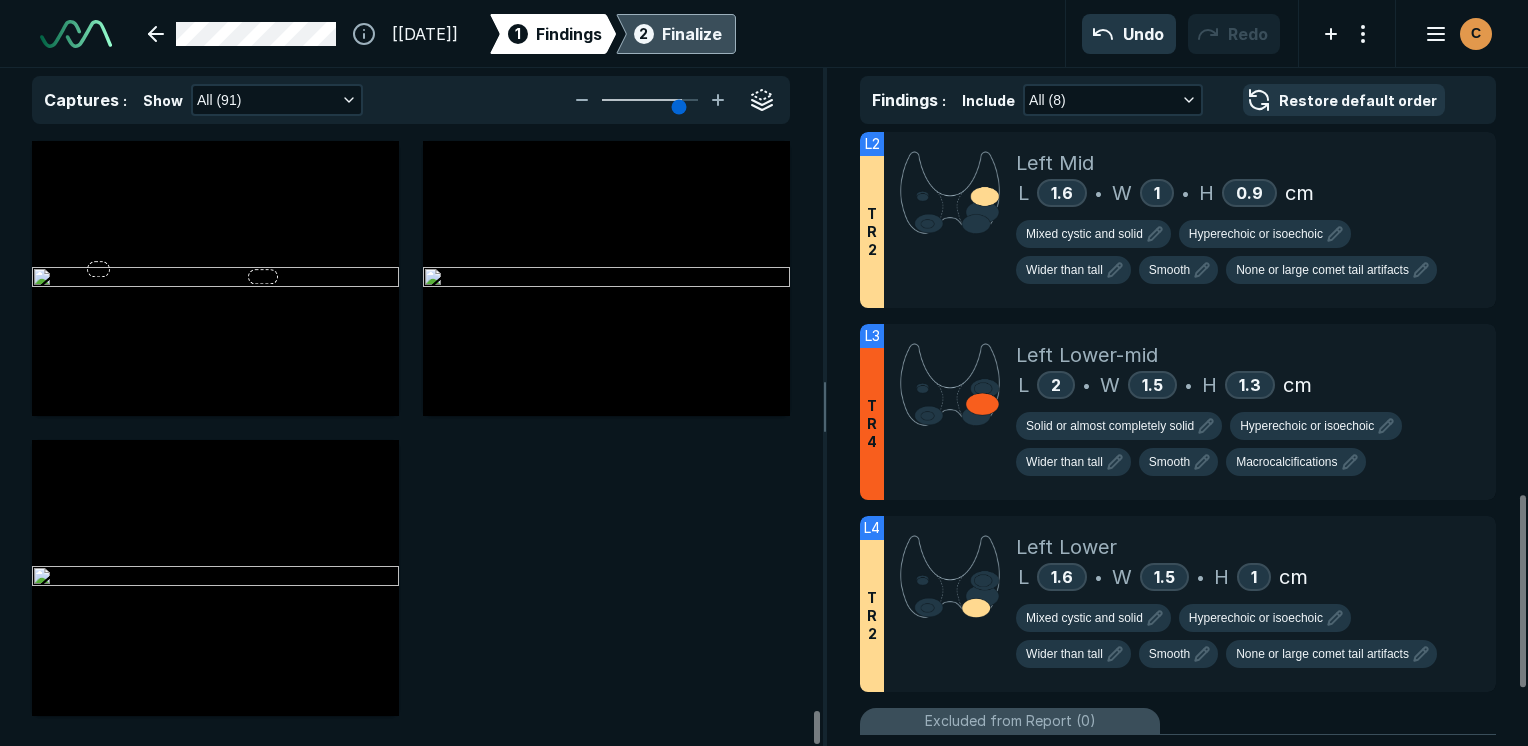 click on "2" at bounding box center [644, 34] 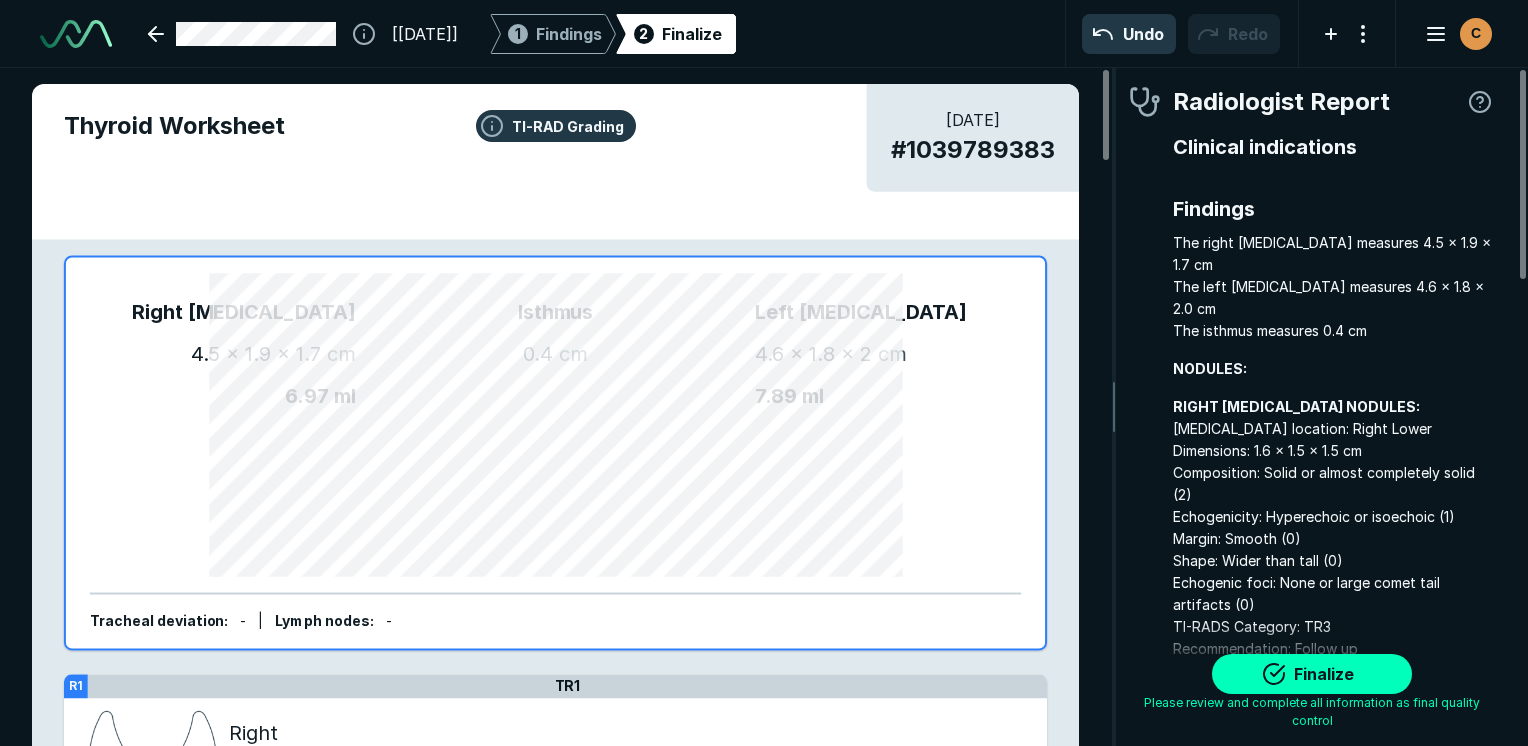 scroll, scrollTop: 5419, scrollLeft: 7249, axis: both 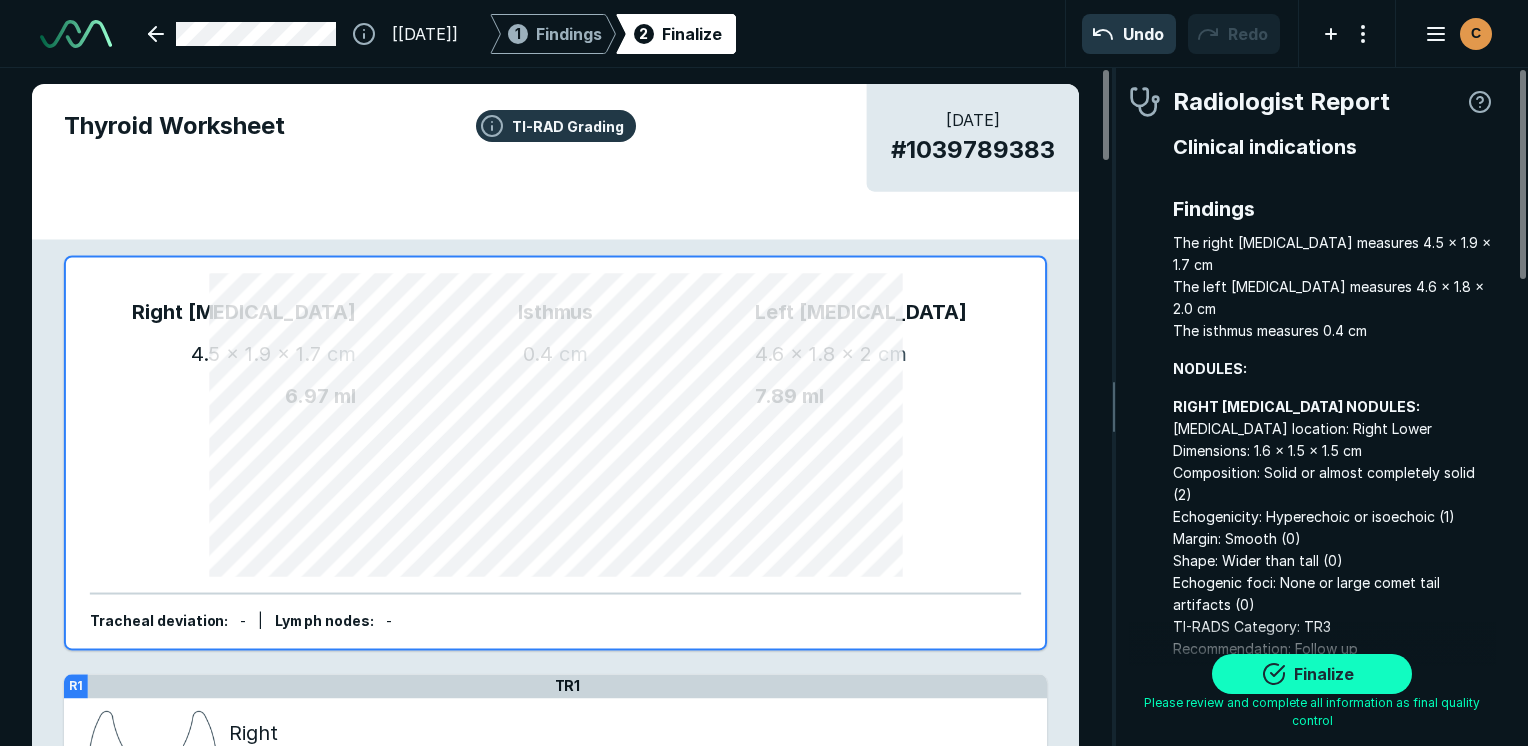 click on "Finalize" at bounding box center [1312, 674] 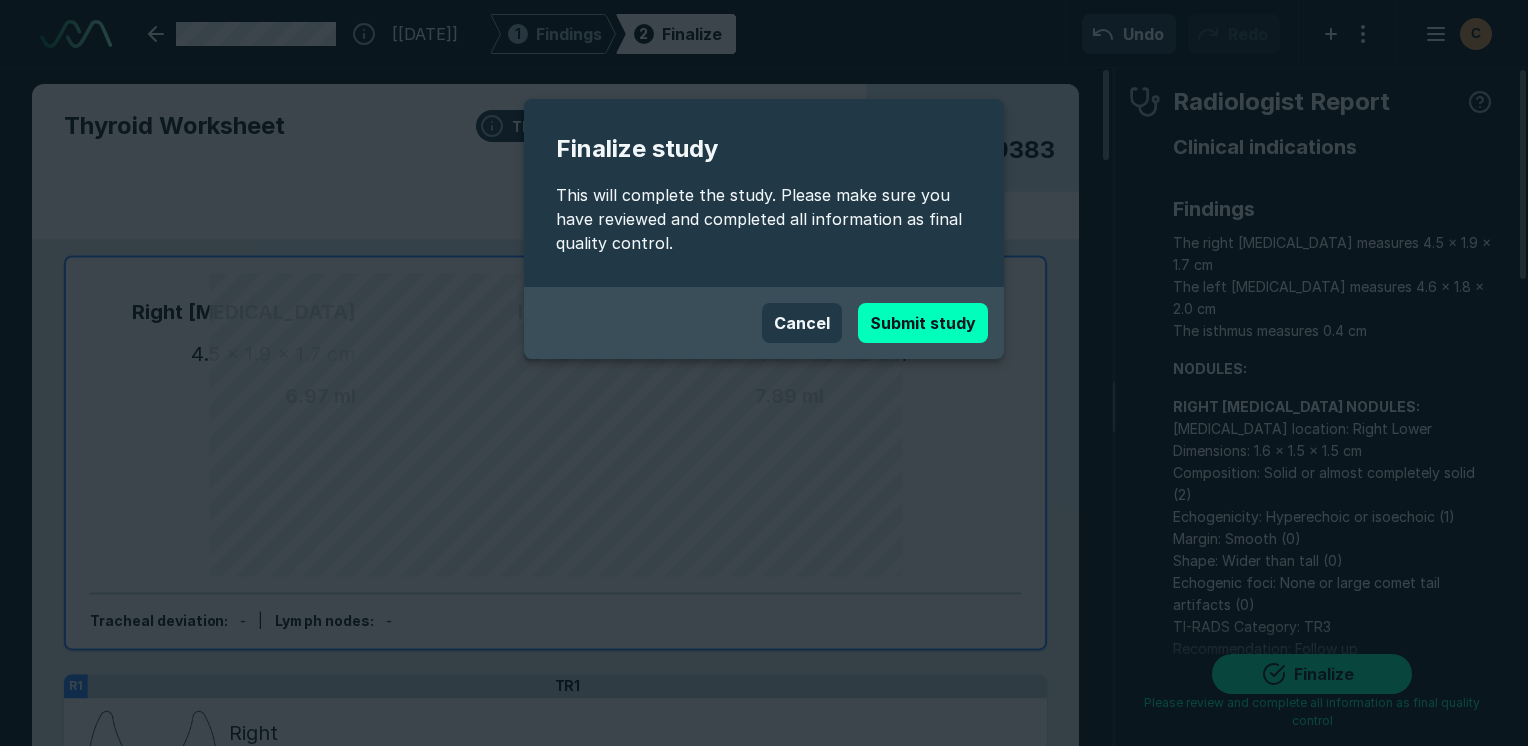 click on "Submit study" at bounding box center (923, 323) 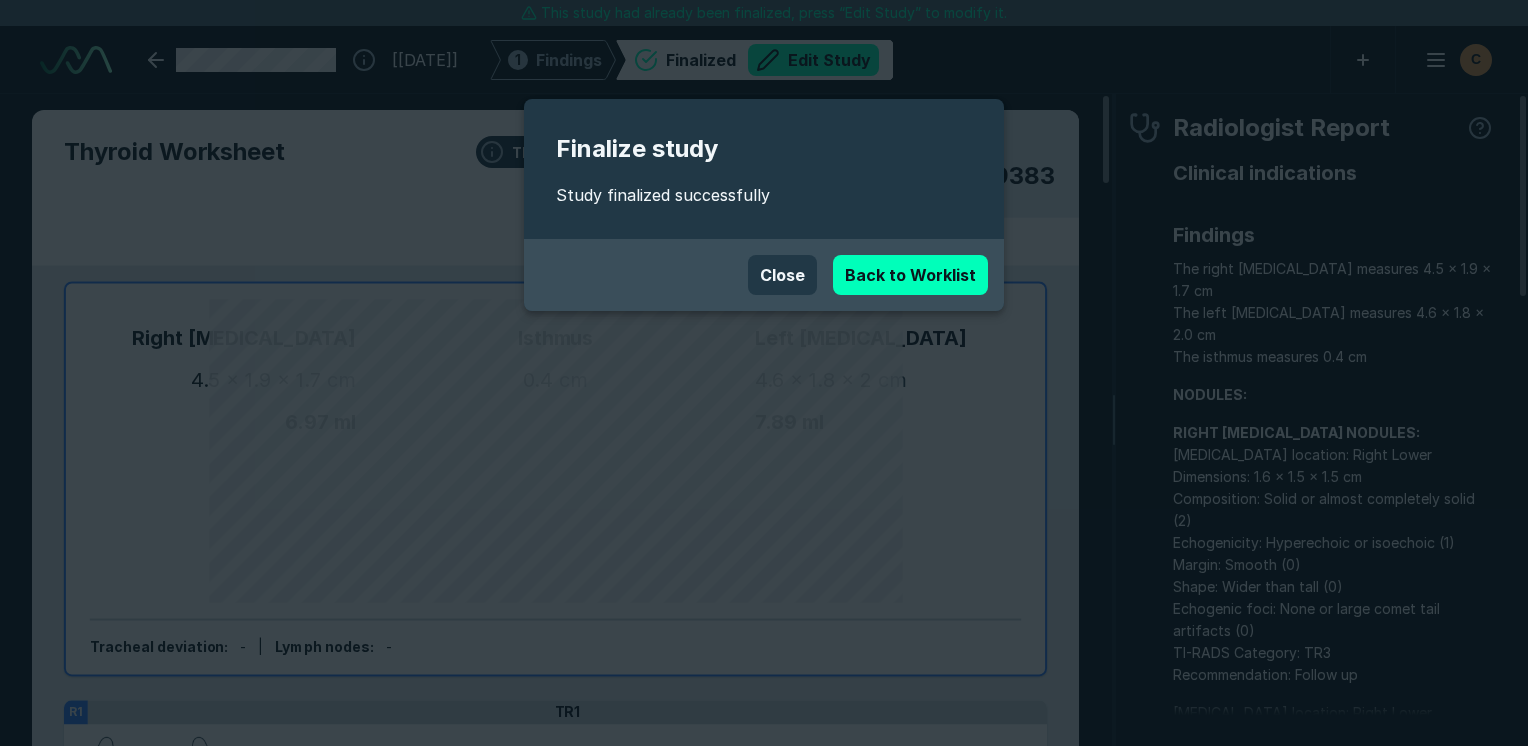 scroll, scrollTop: 5391, scrollLeft: 4189, axis: both 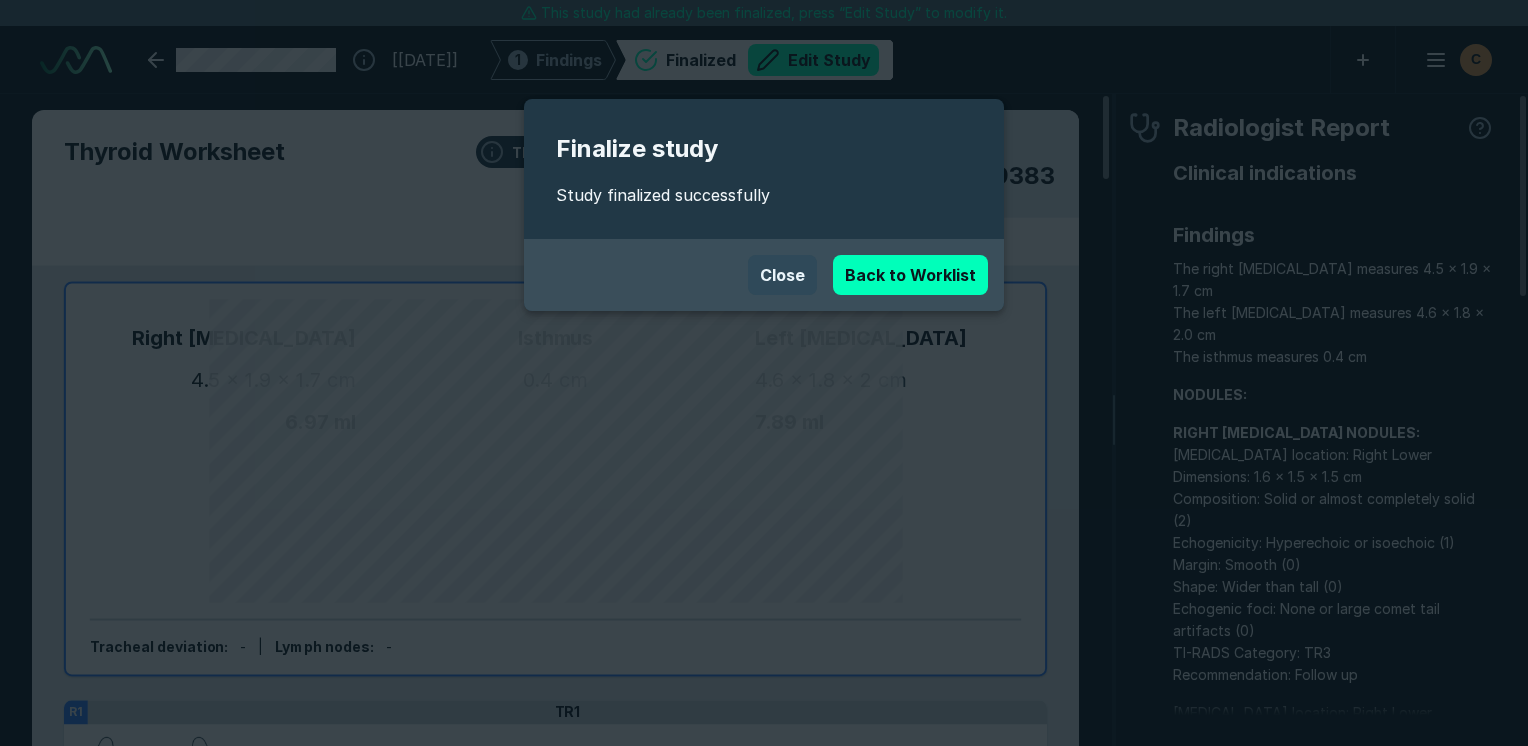 click on "Close" at bounding box center (782, 275) 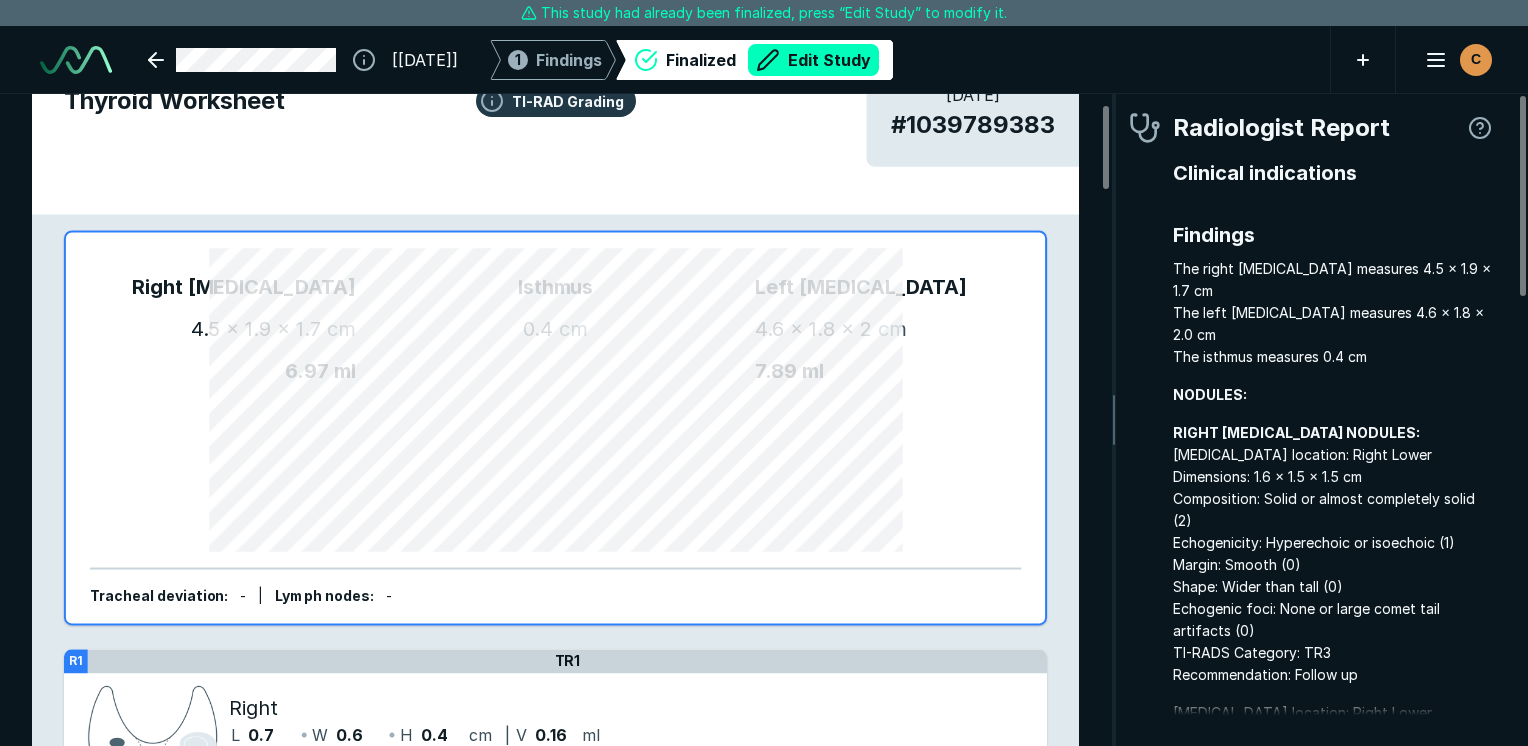 scroll, scrollTop: 100, scrollLeft: 0, axis: vertical 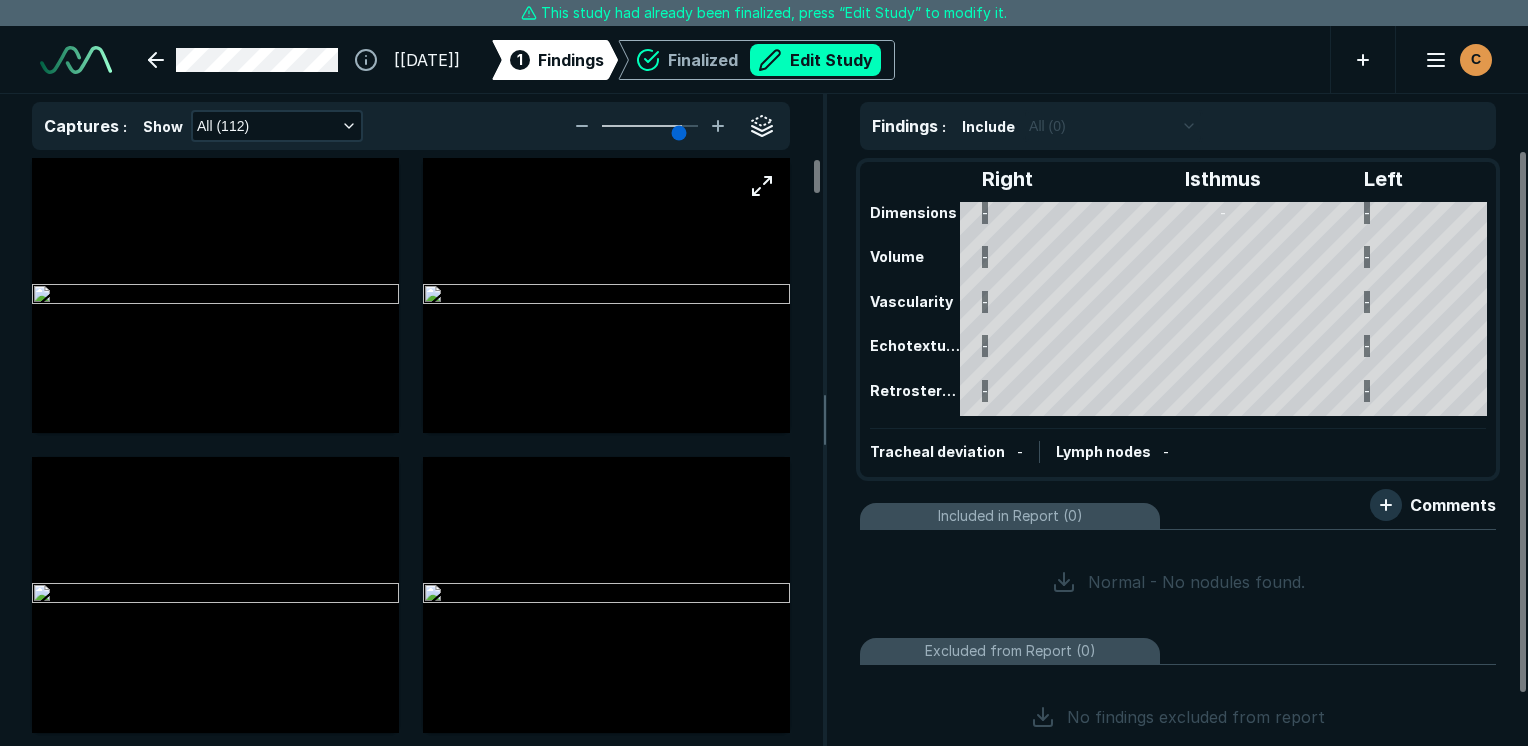 click at bounding box center (606, 296) 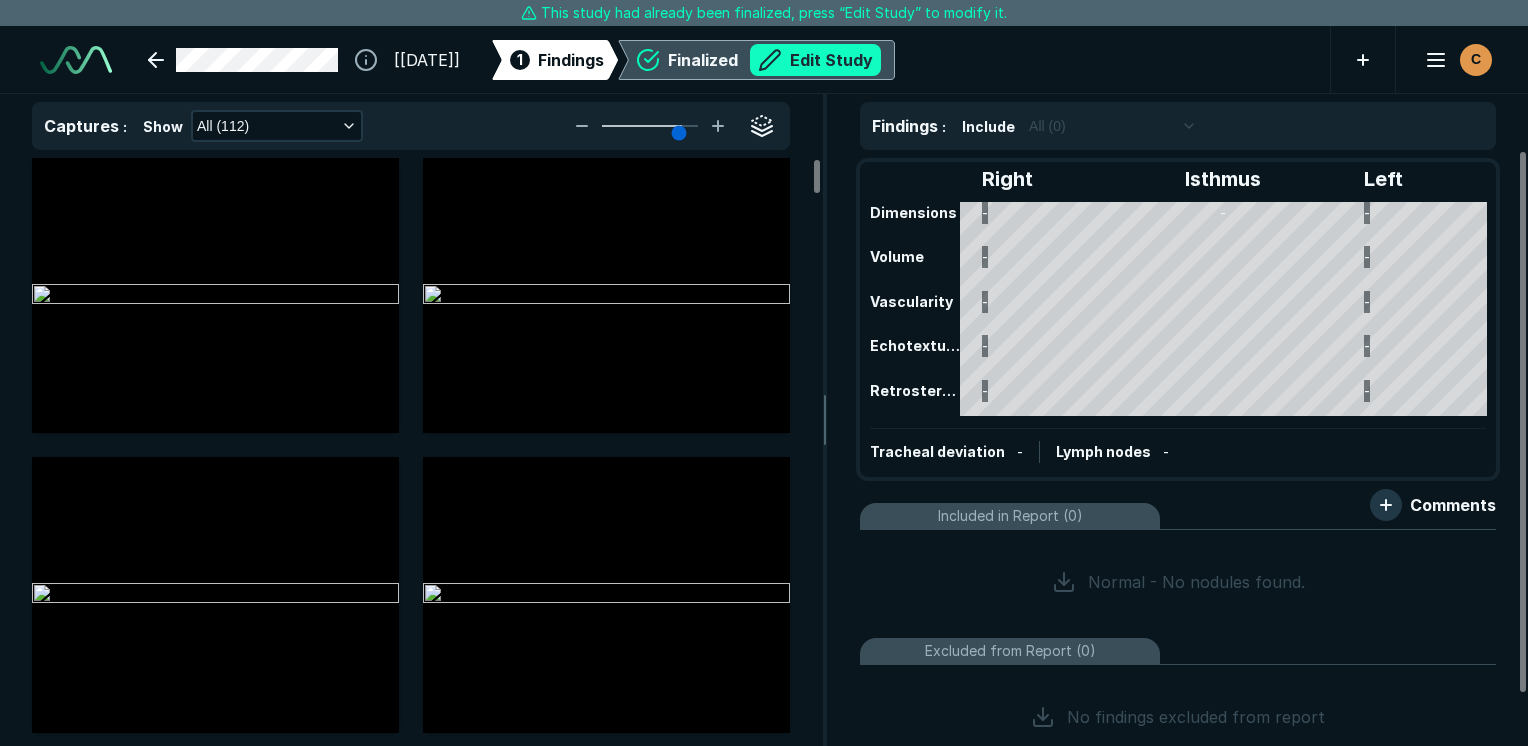 click on "Edit Study" at bounding box center [815, 60] 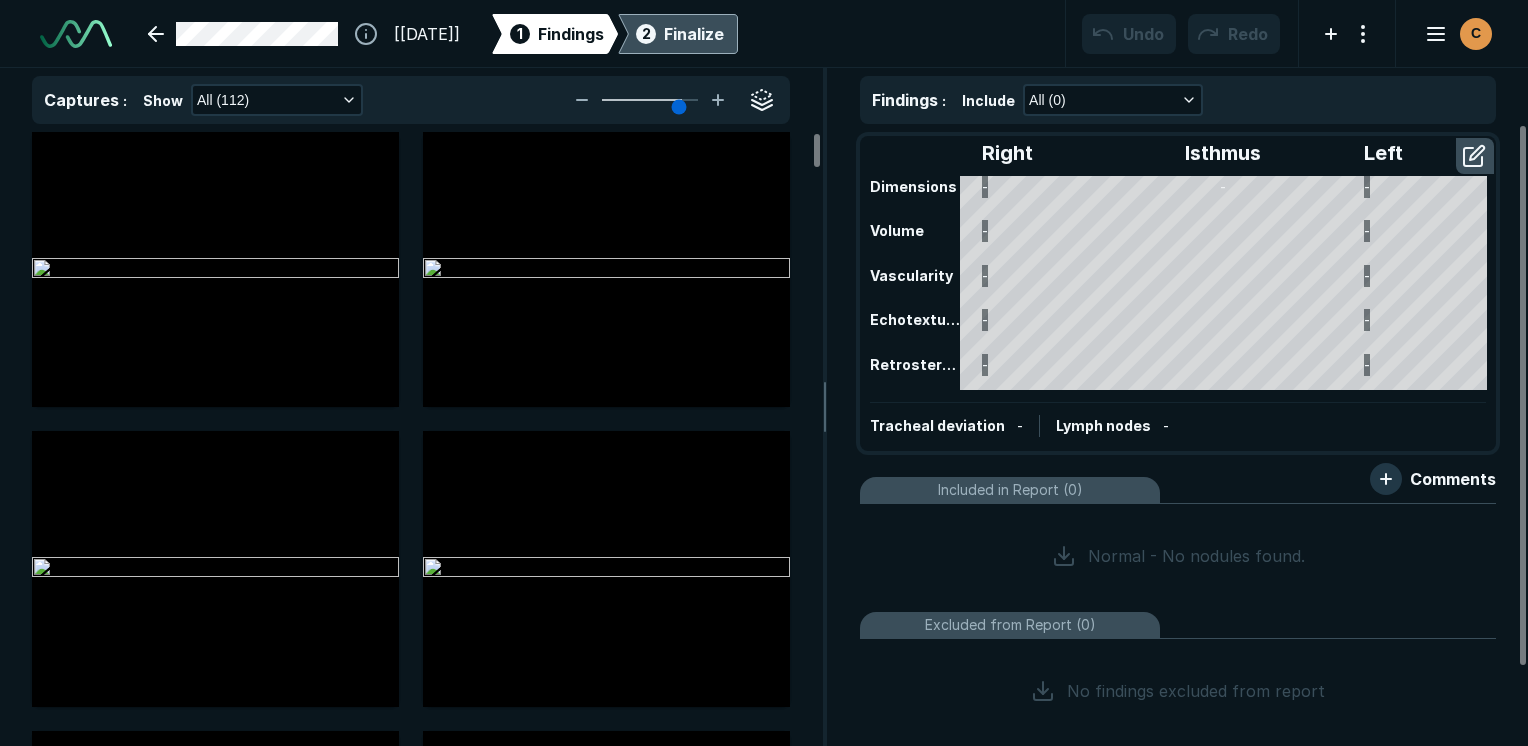 scroll, scrollTop: 5115, scrollLeft: 5949, axis: both 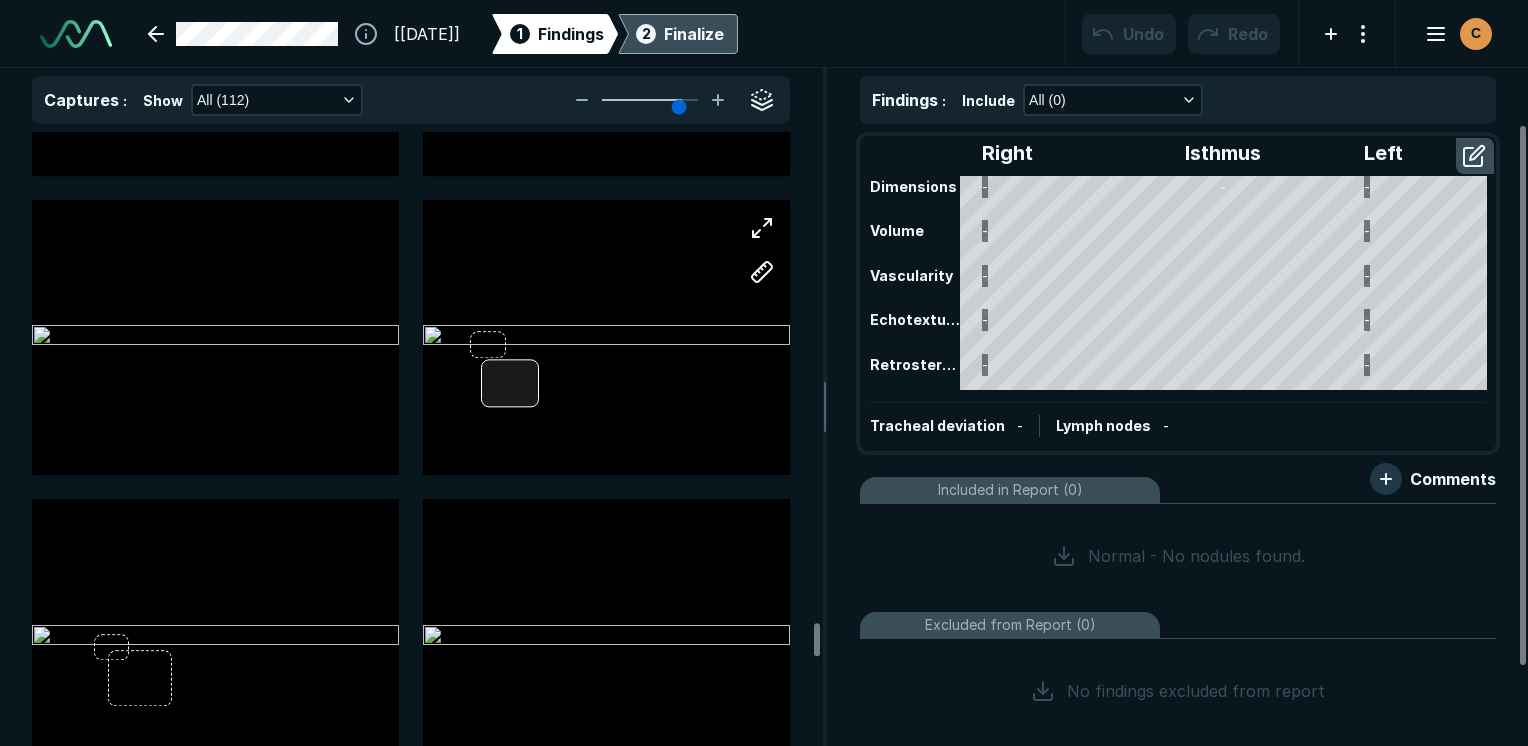 click at bounding box center (510, 383) 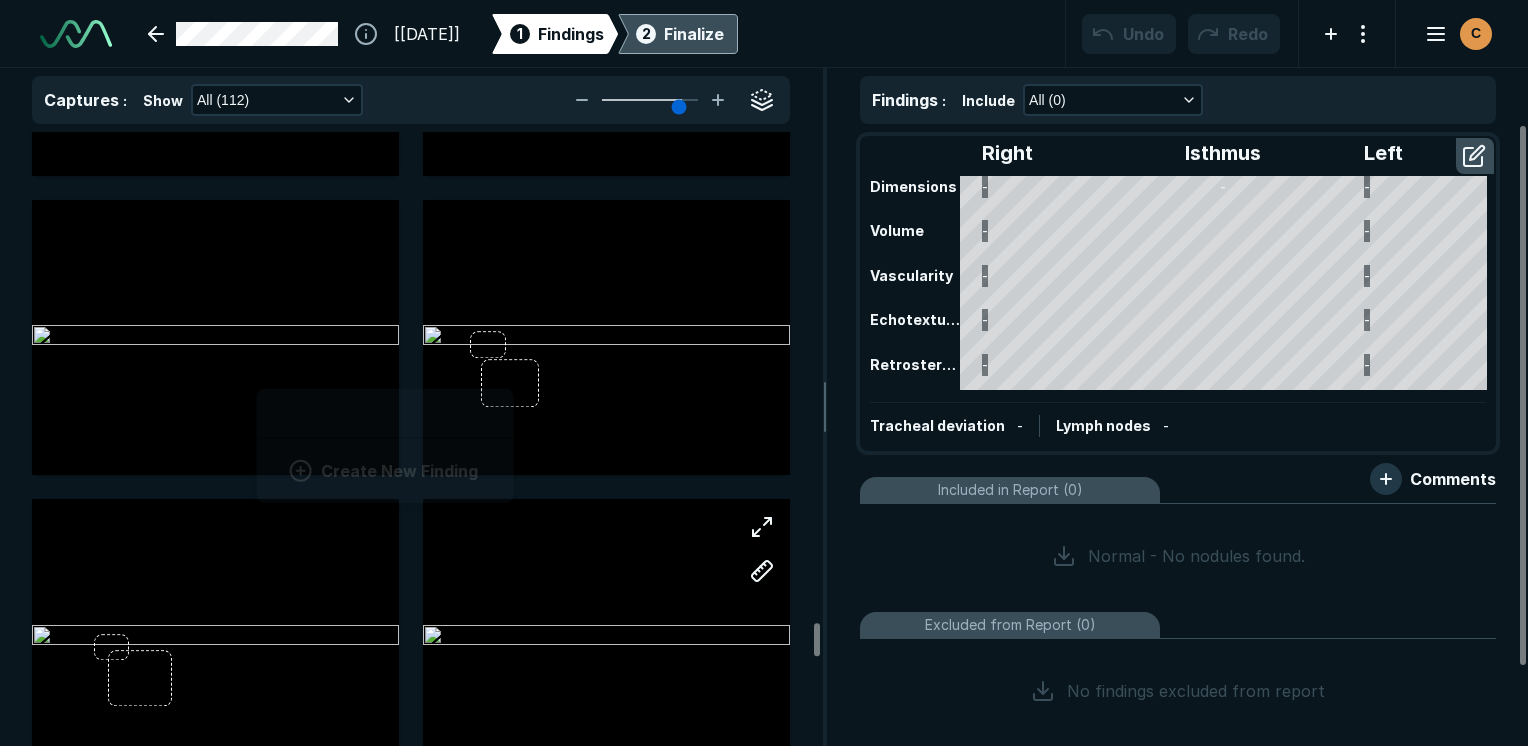scroll, scrollTop: 2742, scrollLeft: 3708, axis: both 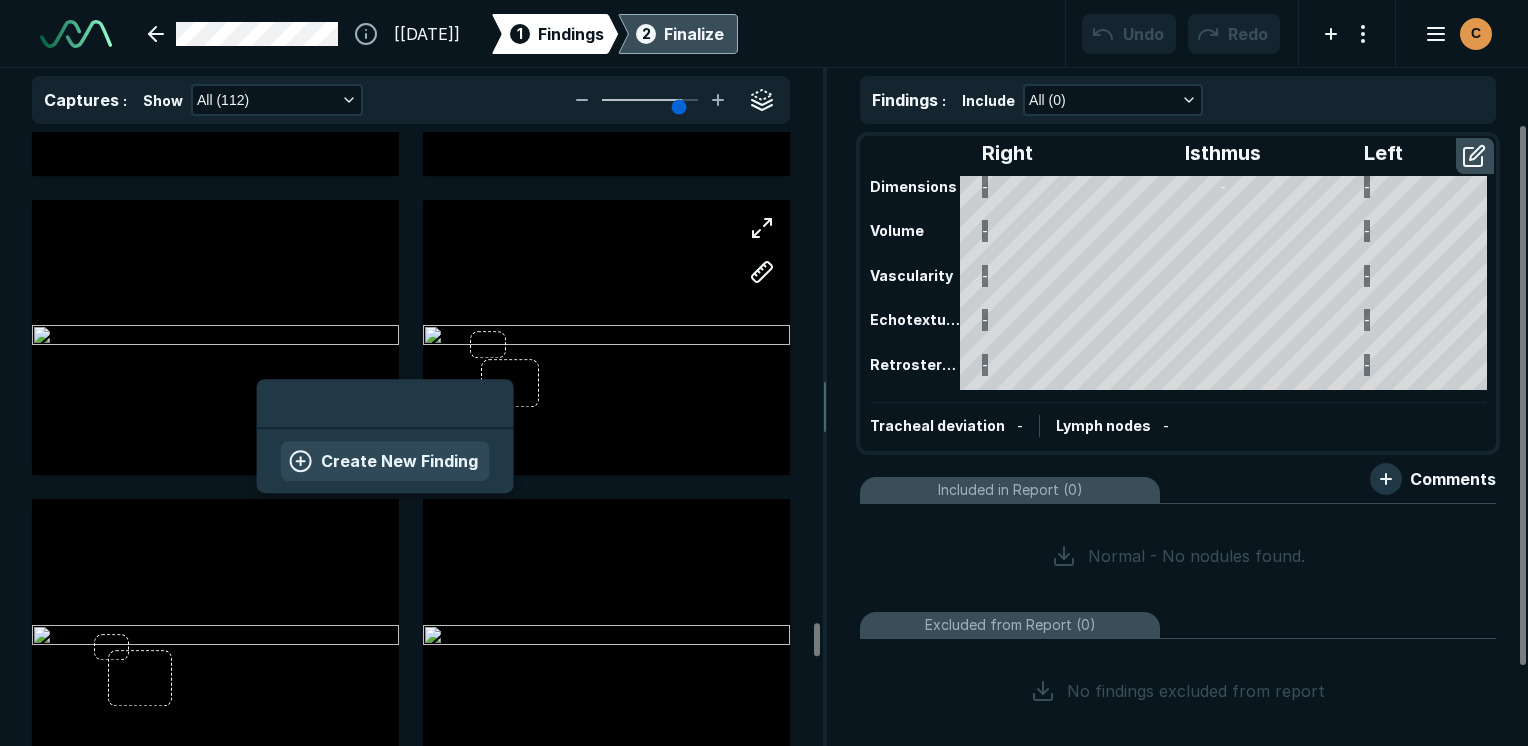 click on "Create New Finding" at bounding box center [385, 461] 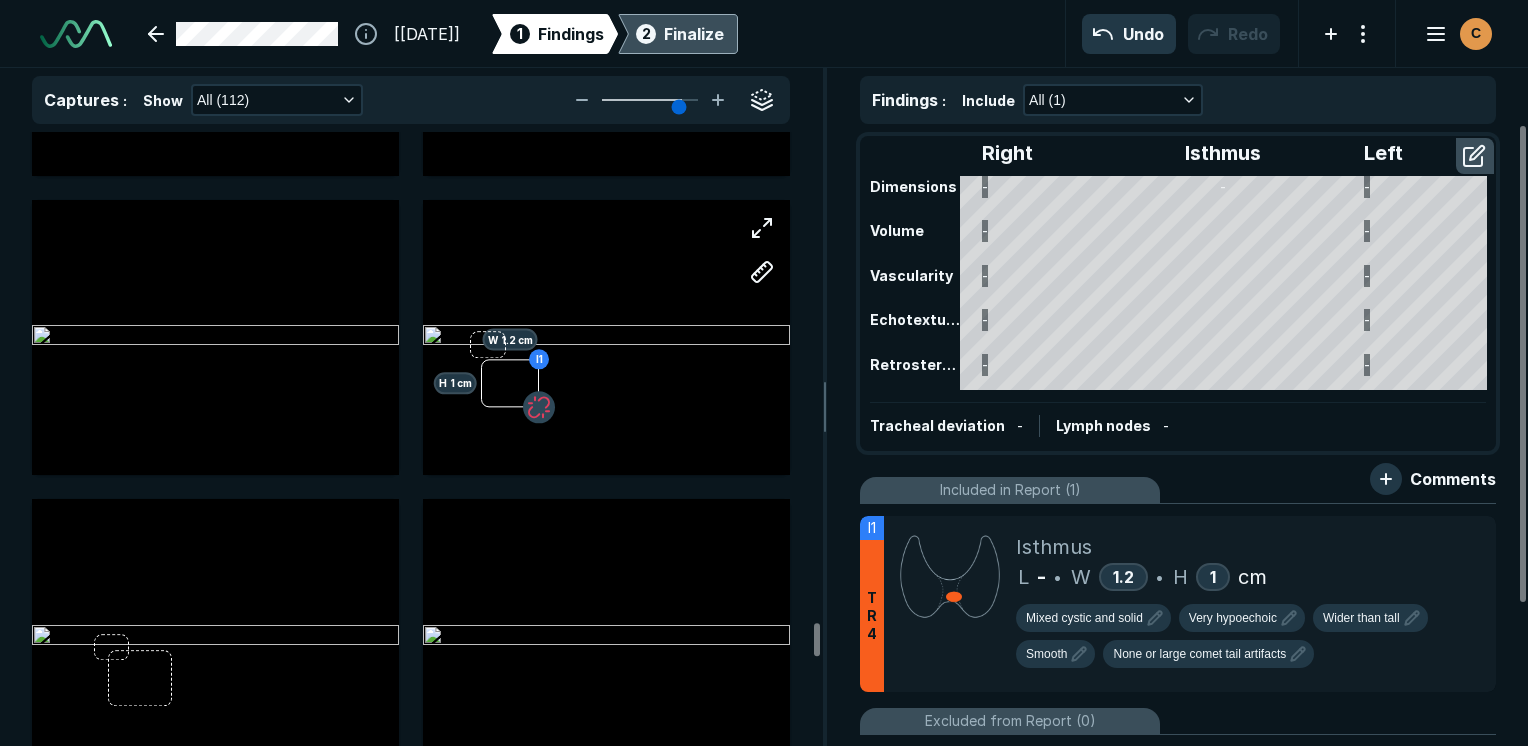 click at bounding box center (539, 407) 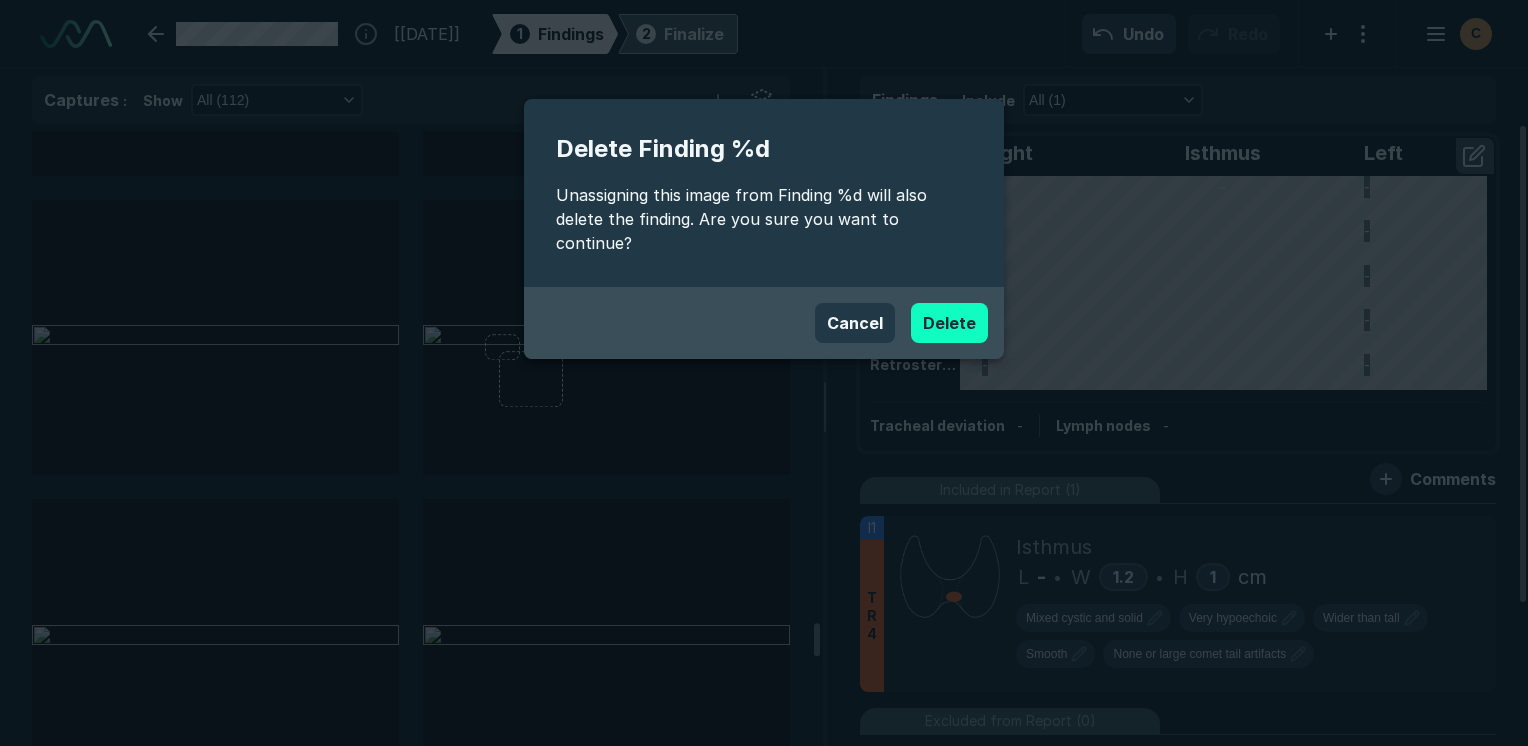 click on "Delete" at bounding box center (949, 323) 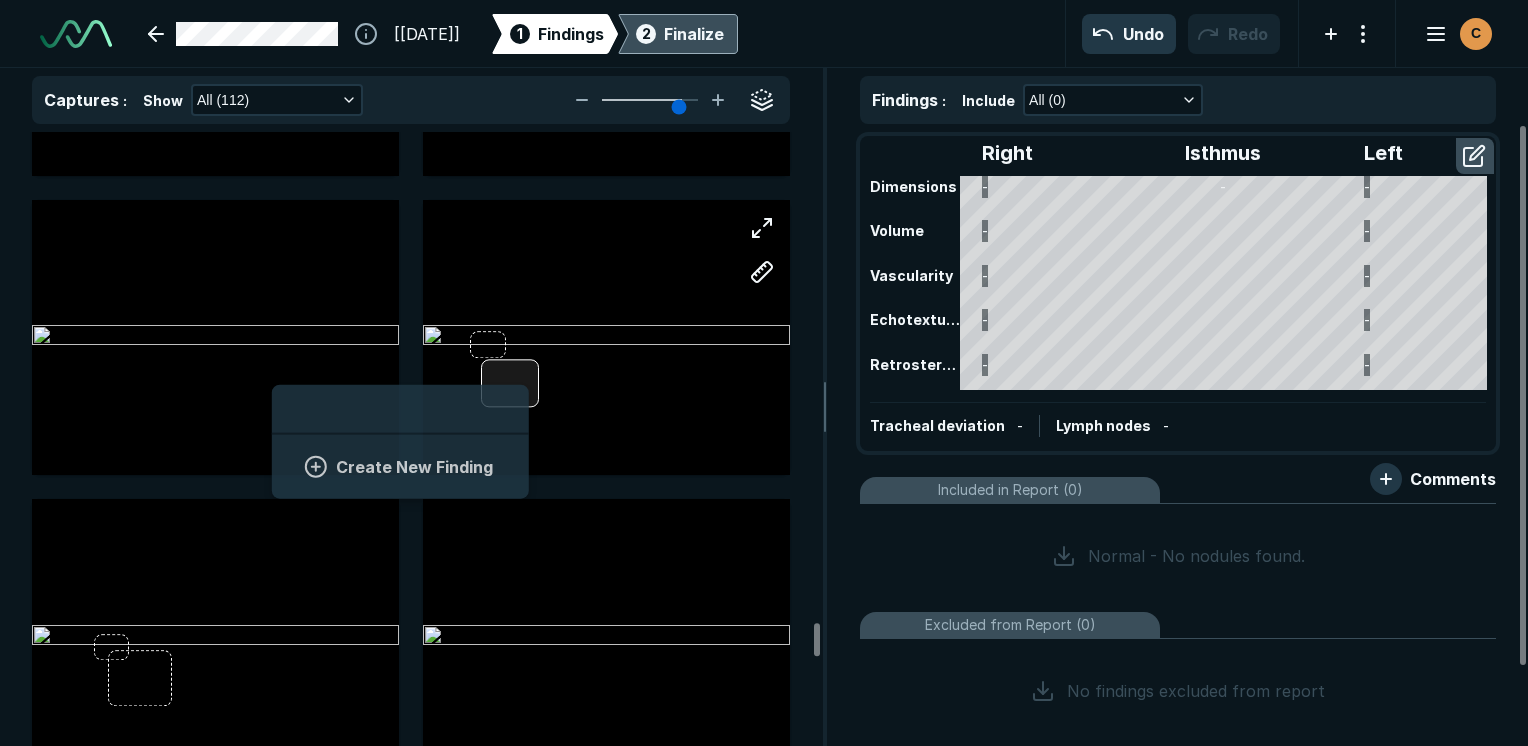 click at bounding box center [510, 383] 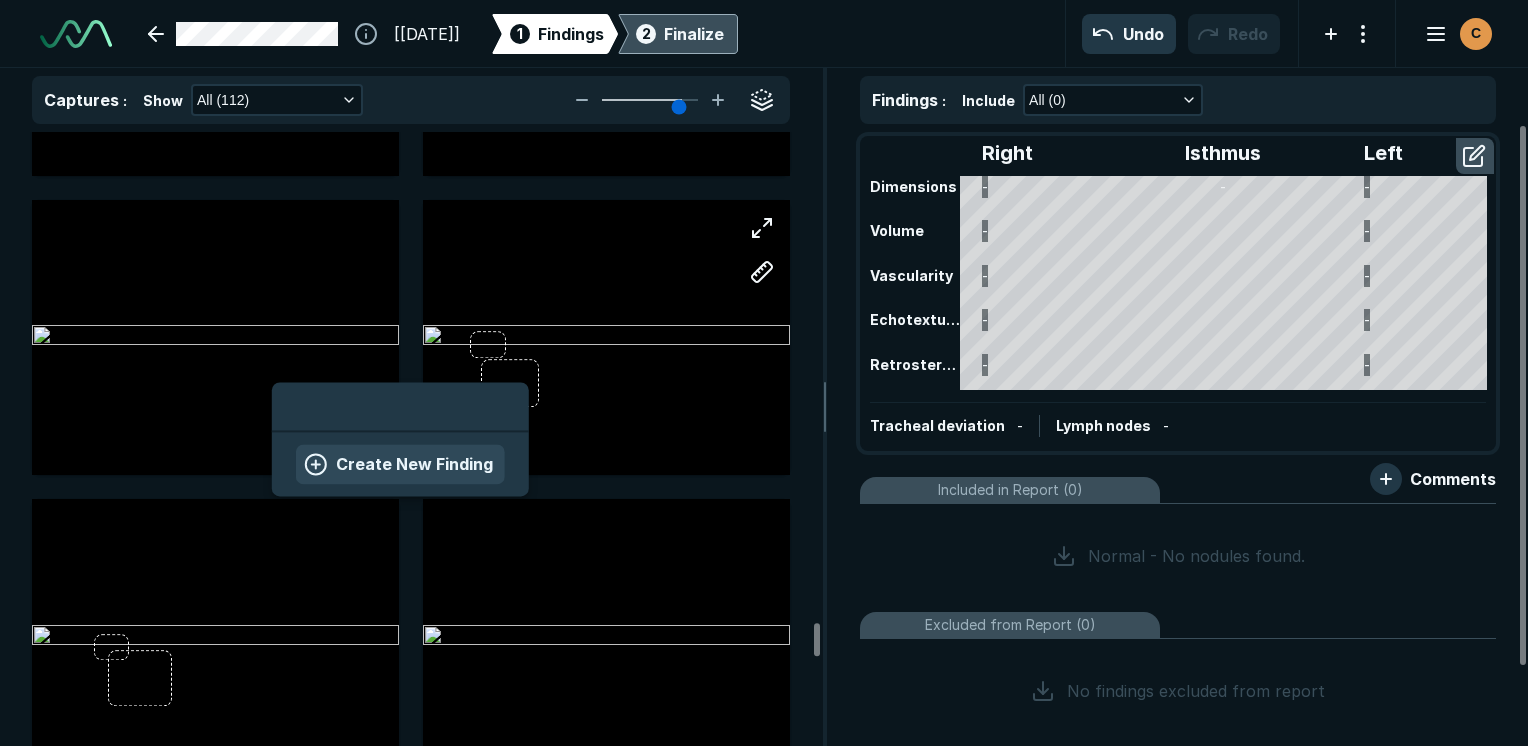 click on "Create New Finding" at bounding box center (400, 464) 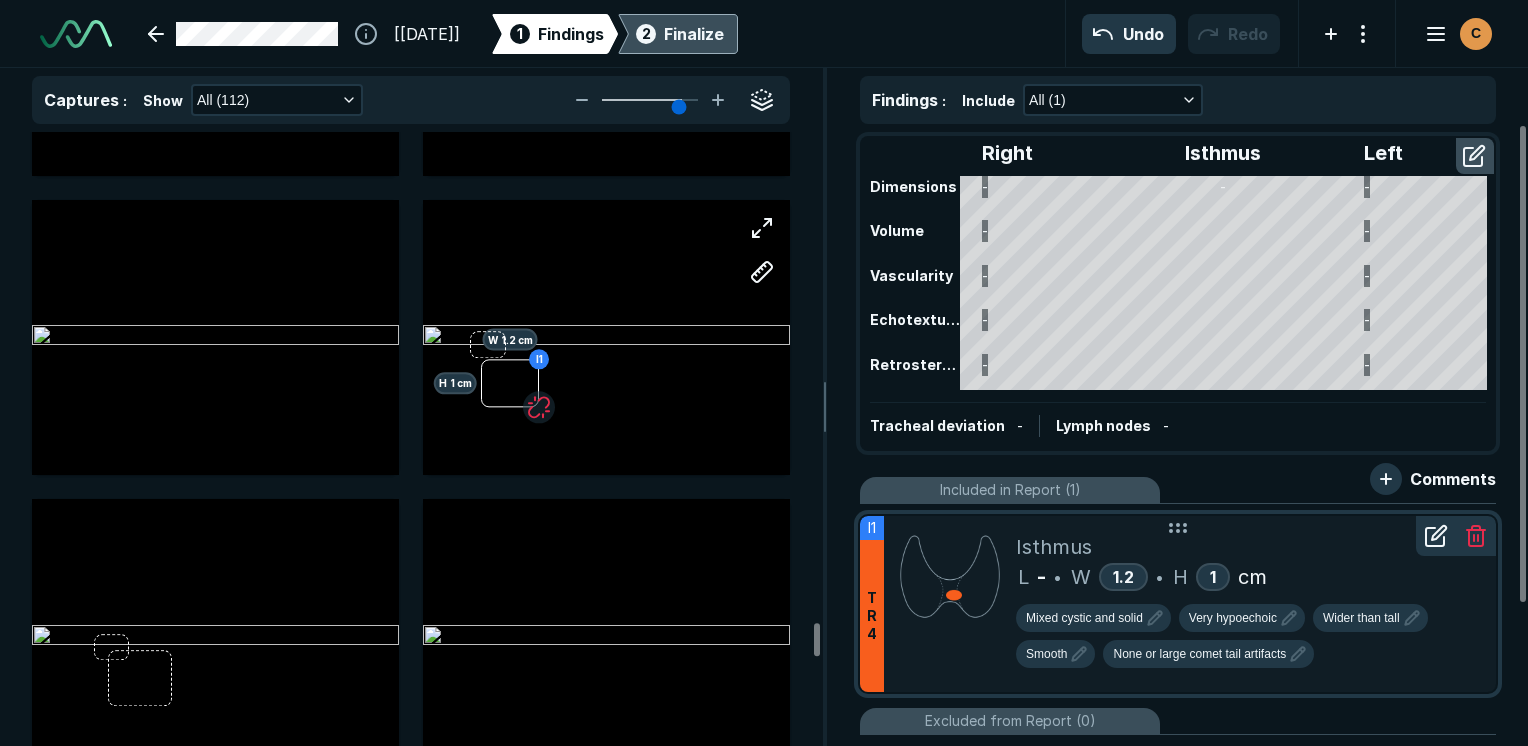 click 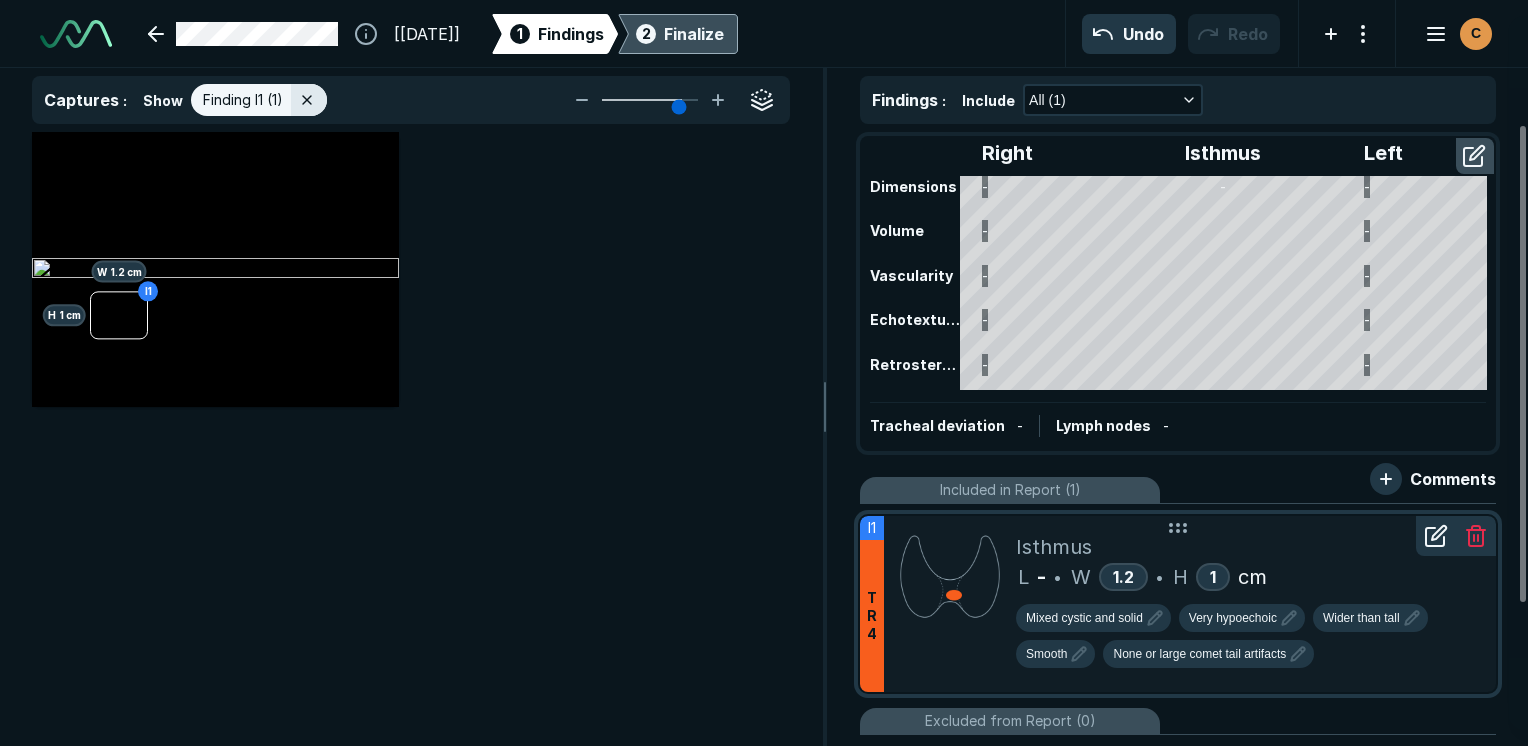 scroll, scrollTop: 4773, scrollLeft: 5129, axis: both 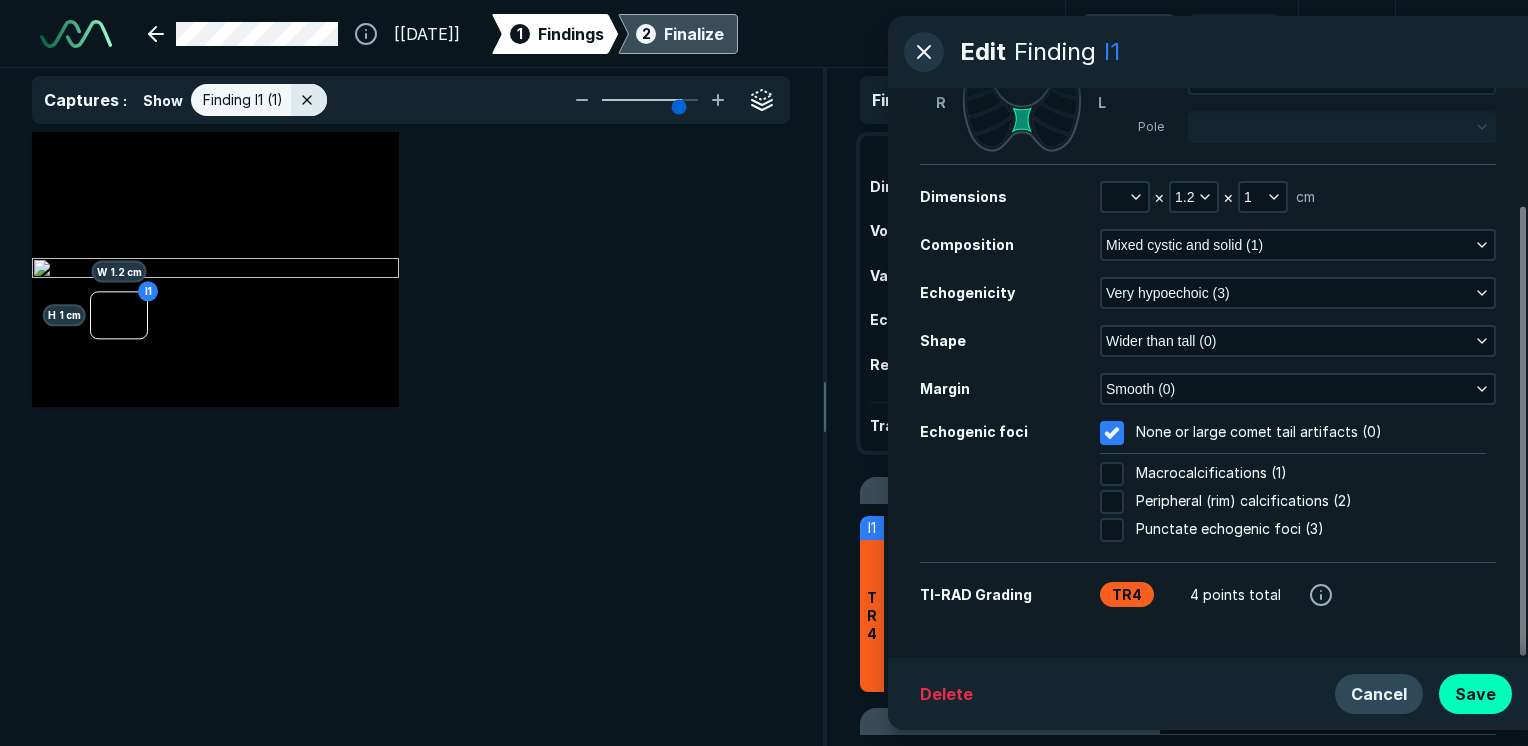 click on "Cancel" at bounding box center (1379, 694) 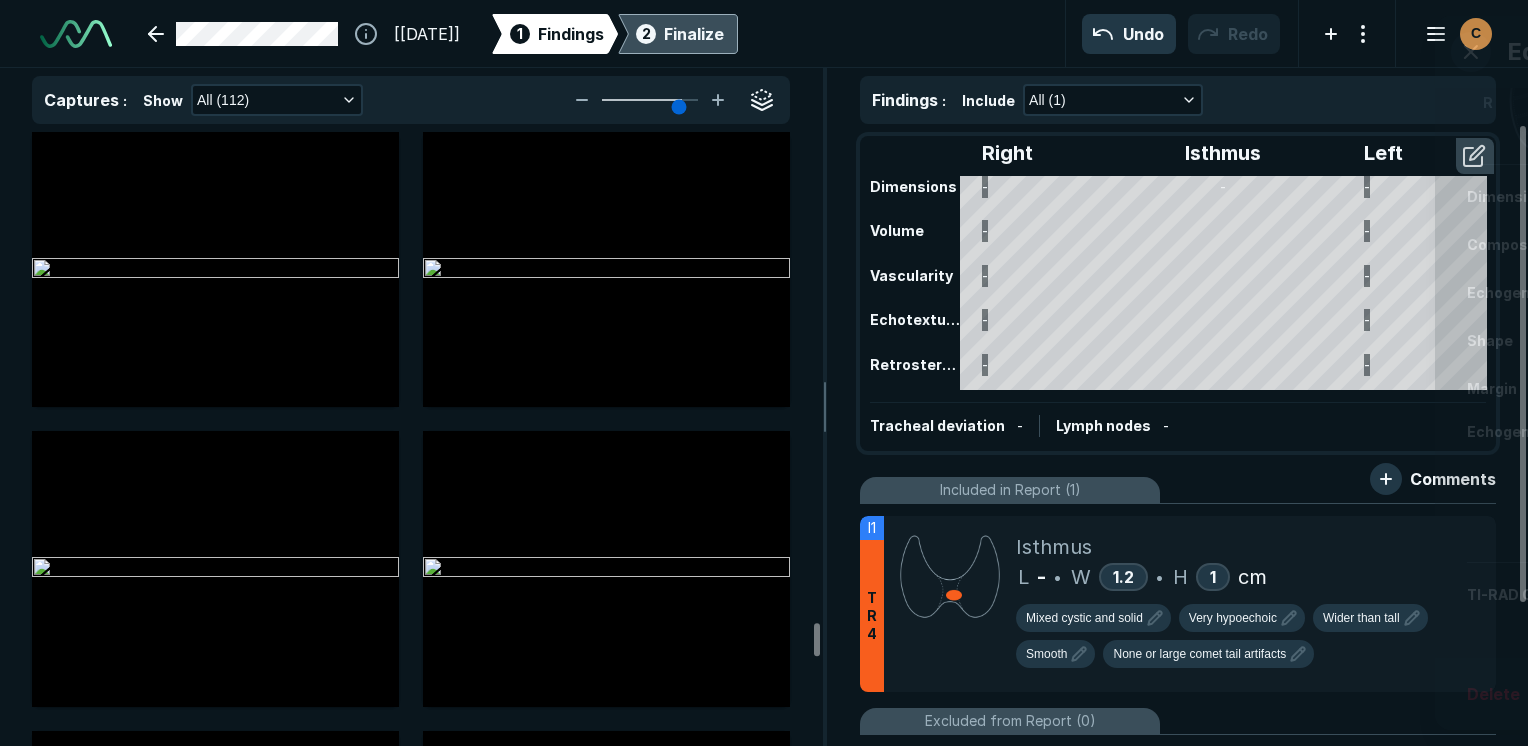 scroll, scrollTop: 5115, scrollLeft: 5949, axis: both 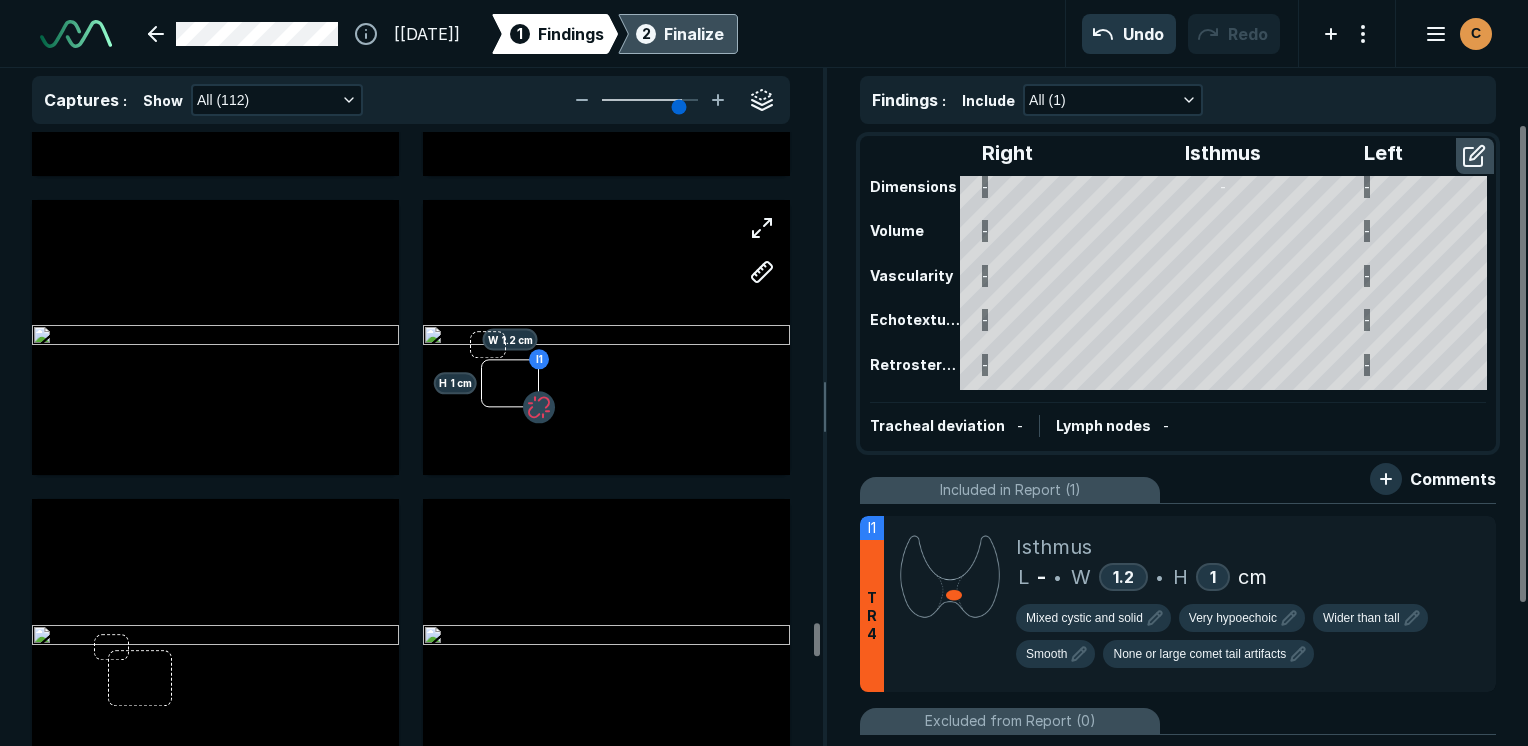 click at bounding box center (539, 407) 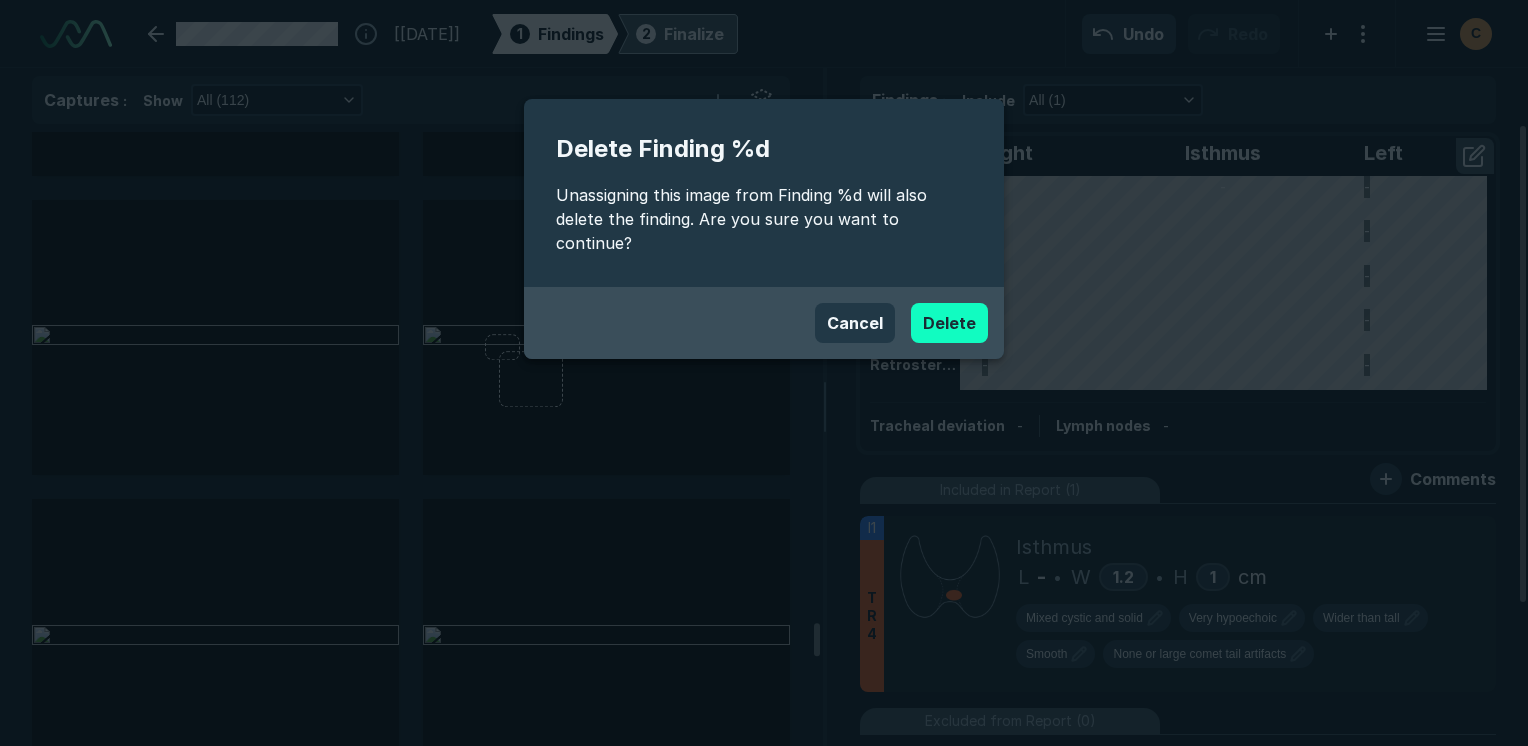 click on "Delete" at bounding box center (949, 323) 